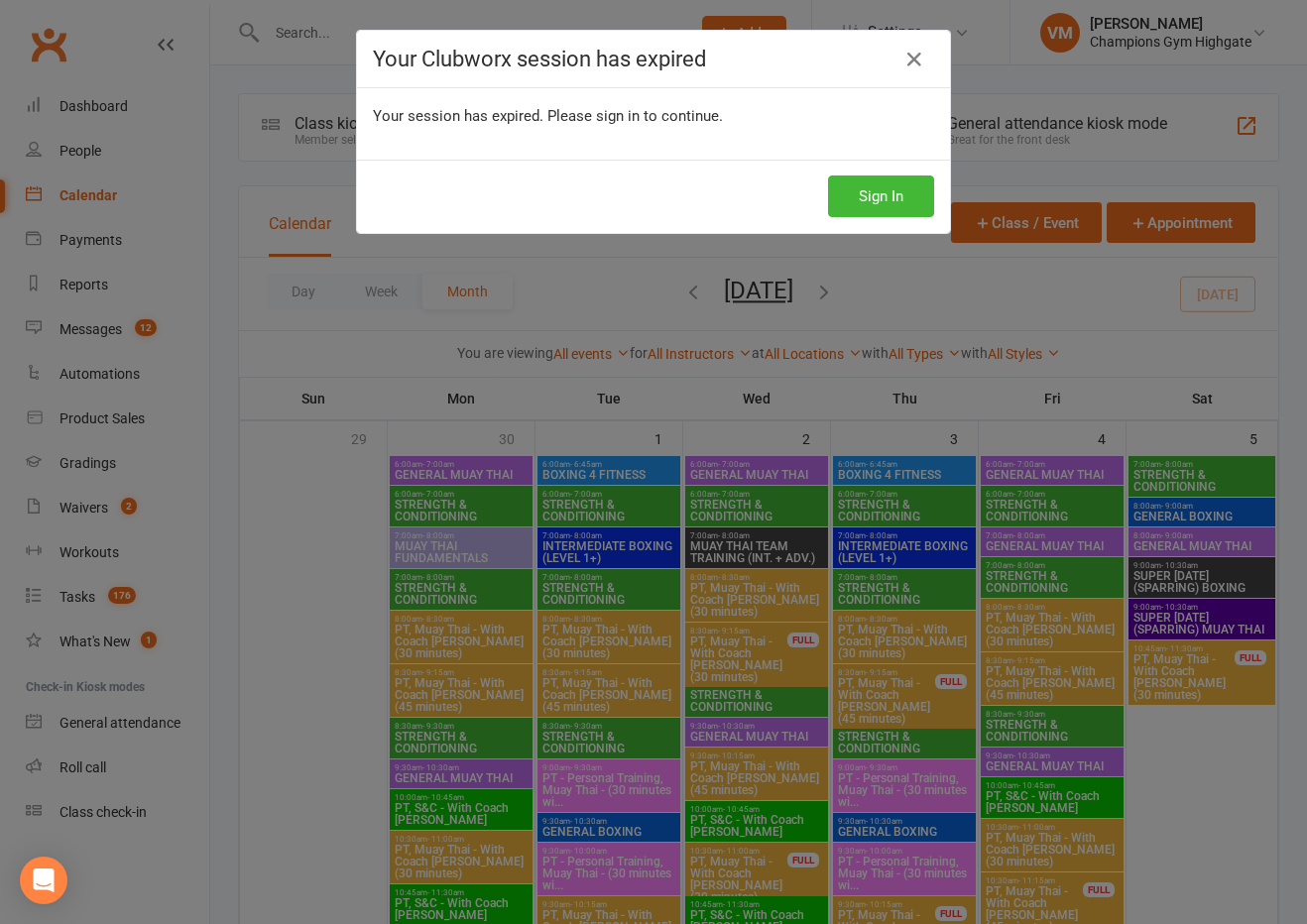 scroll, scrollTop: 2091, scrollLeft: 0, axis: vertical 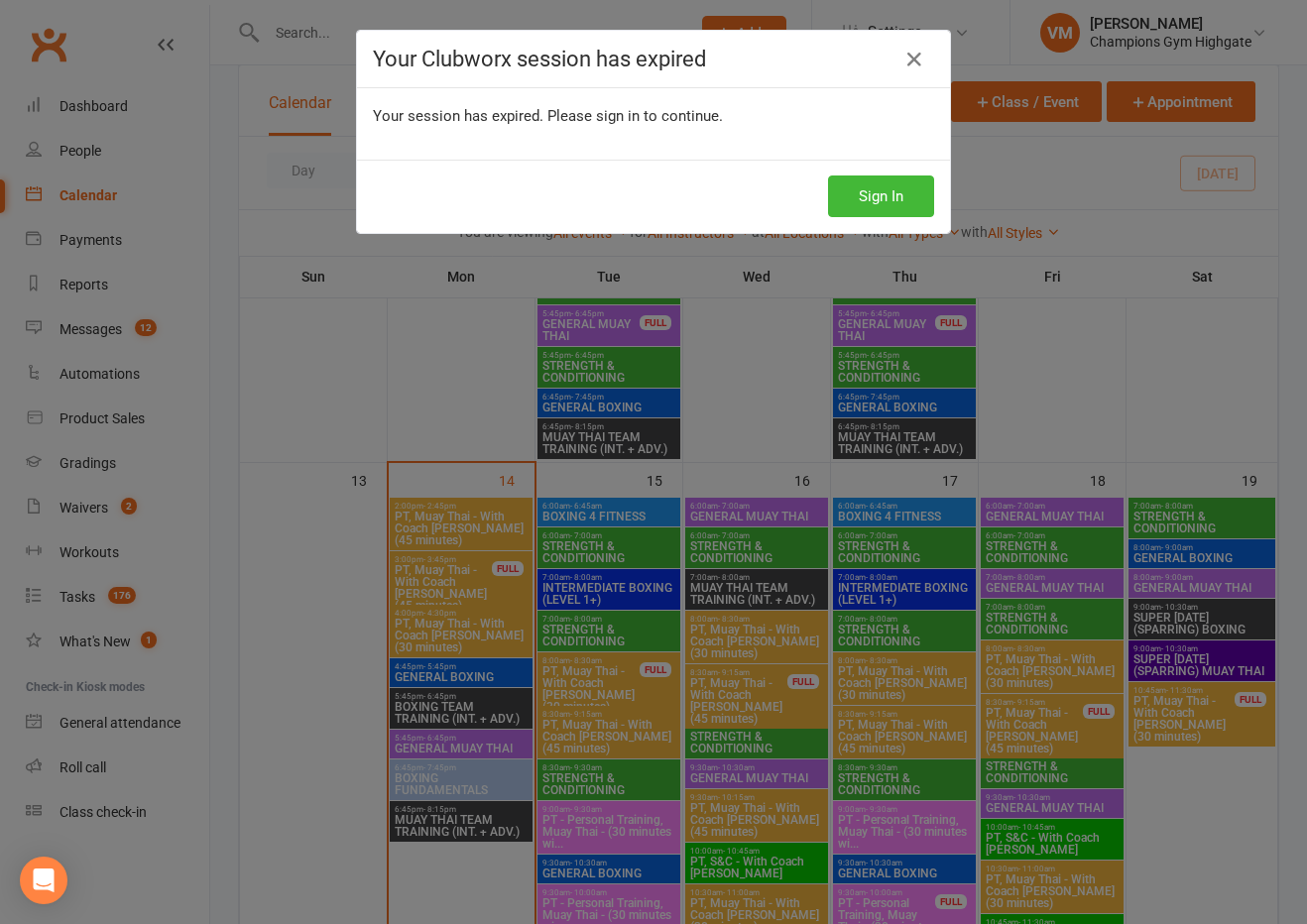 click at bounding box center (914, 59) 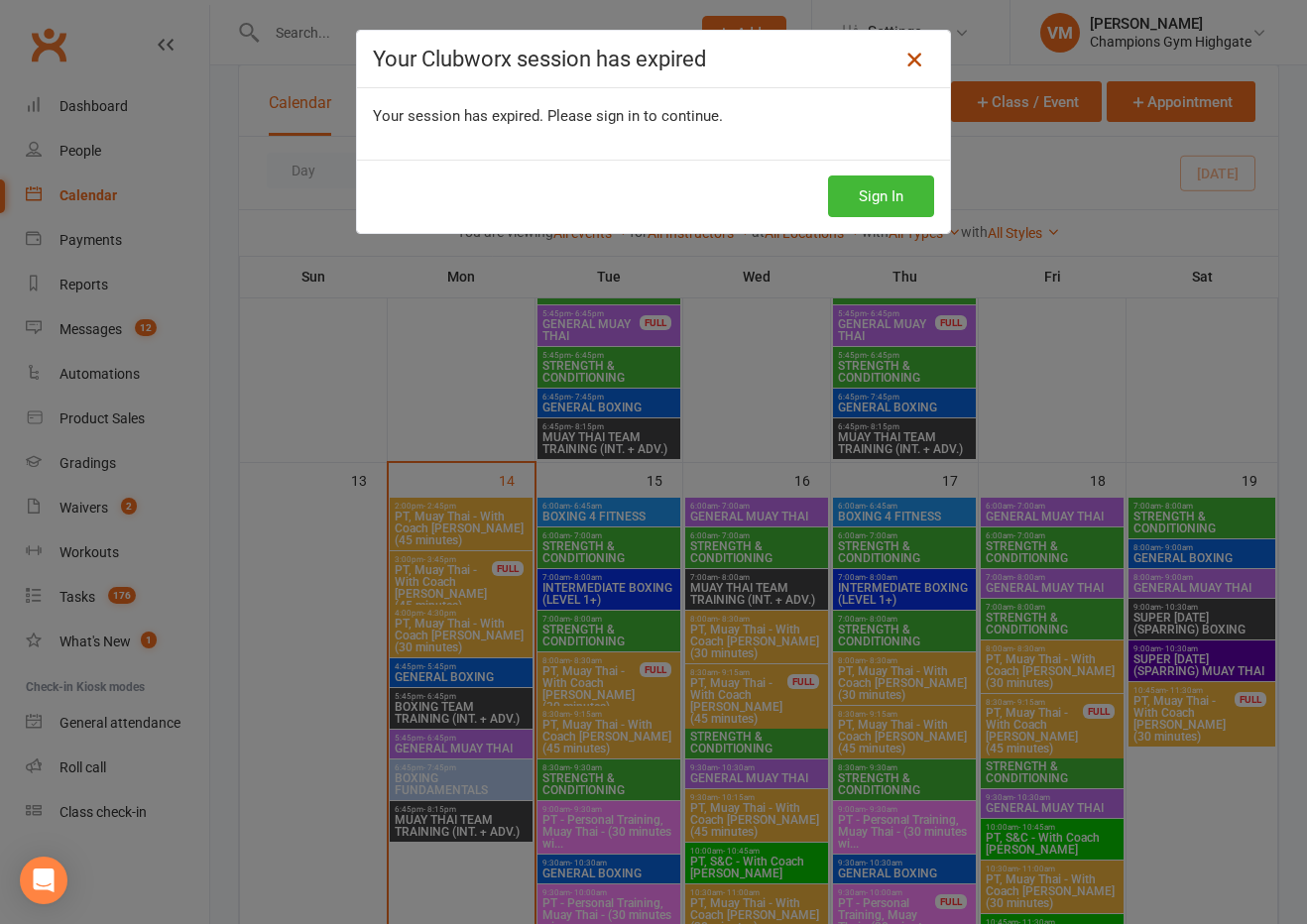 click at bounding box center (914, 59) 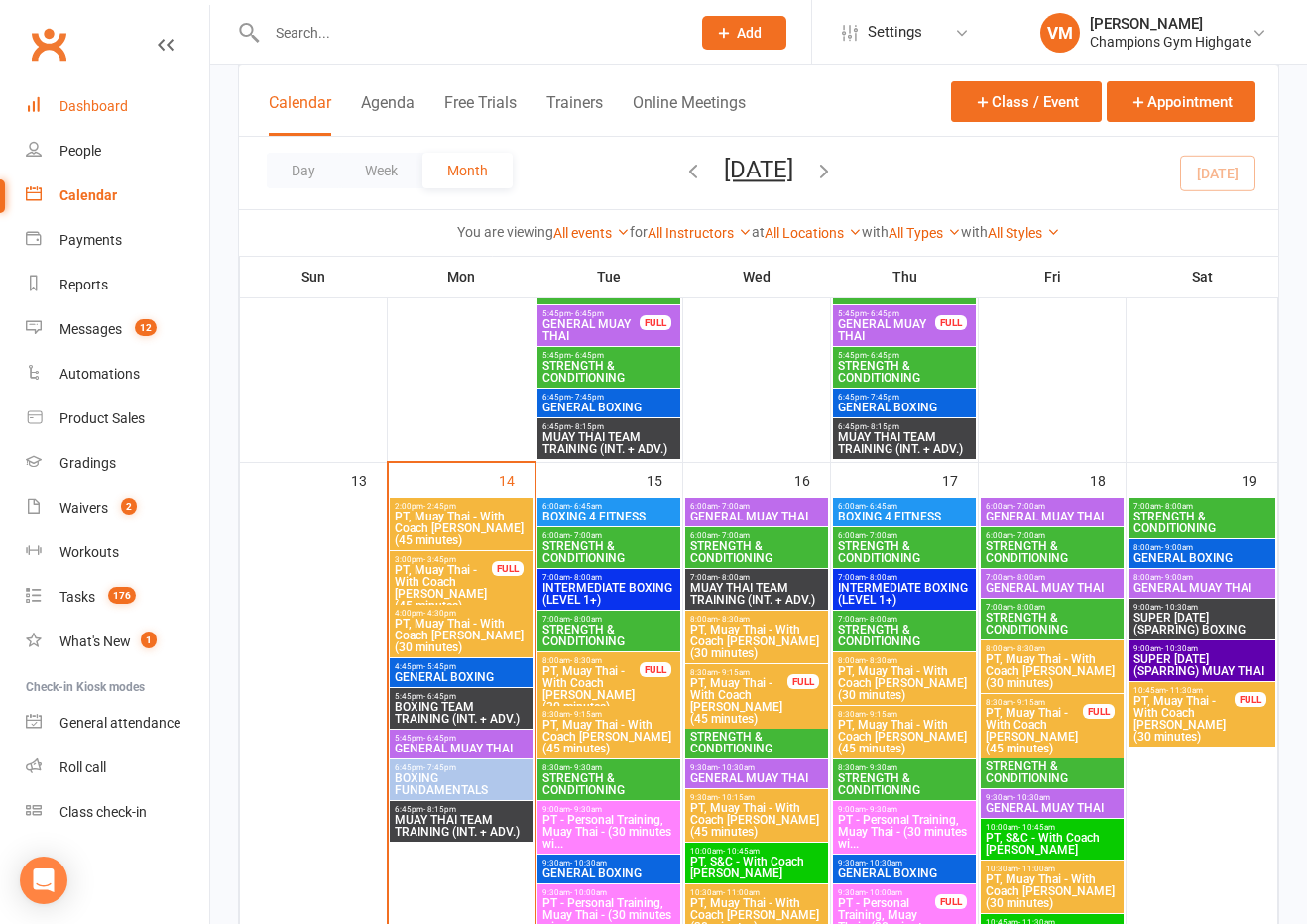 click on "Dashboard" at bounding box center [93, 106] 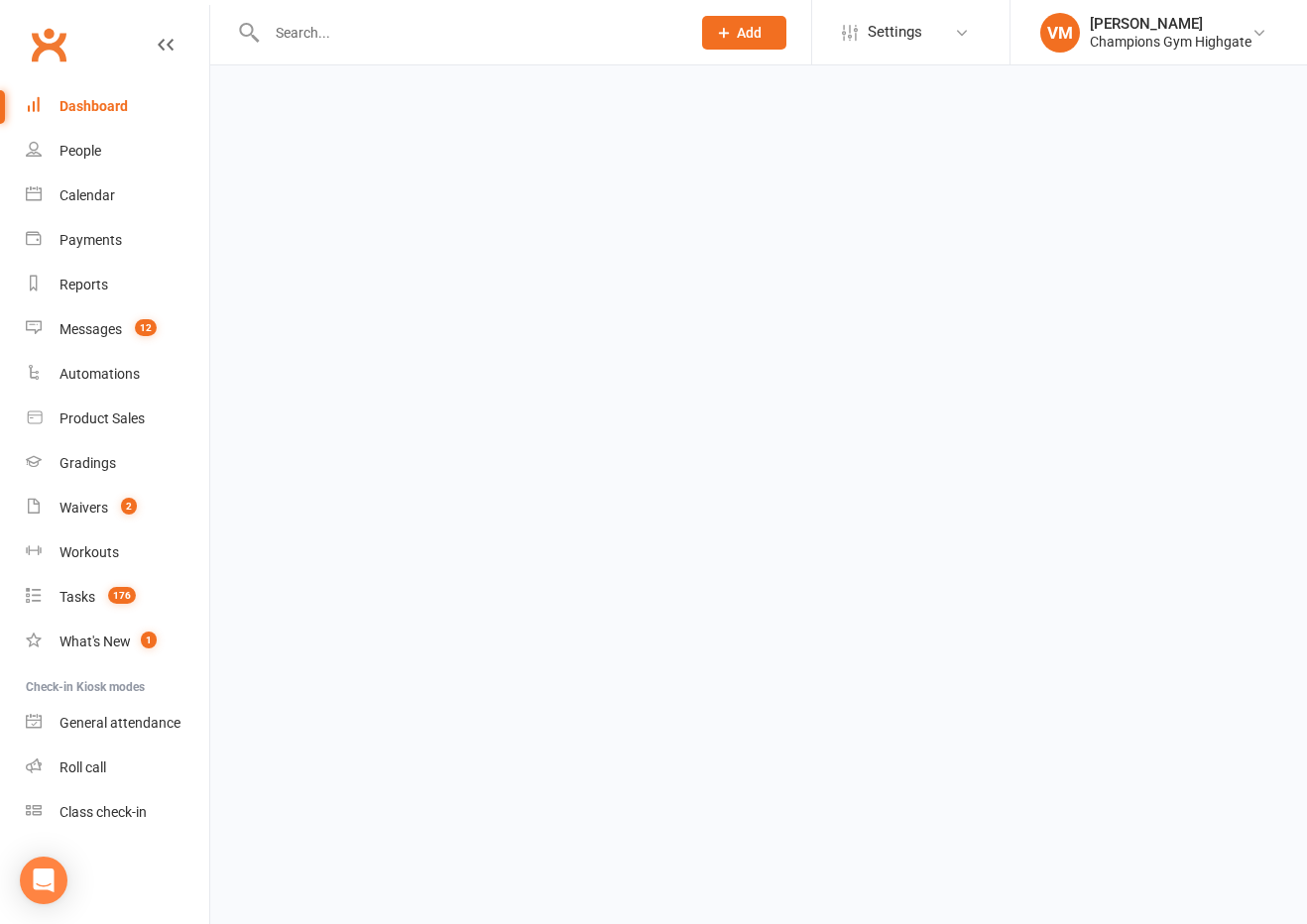 scroll, scrollTop: 0, scrollLeft: 0, axis: both 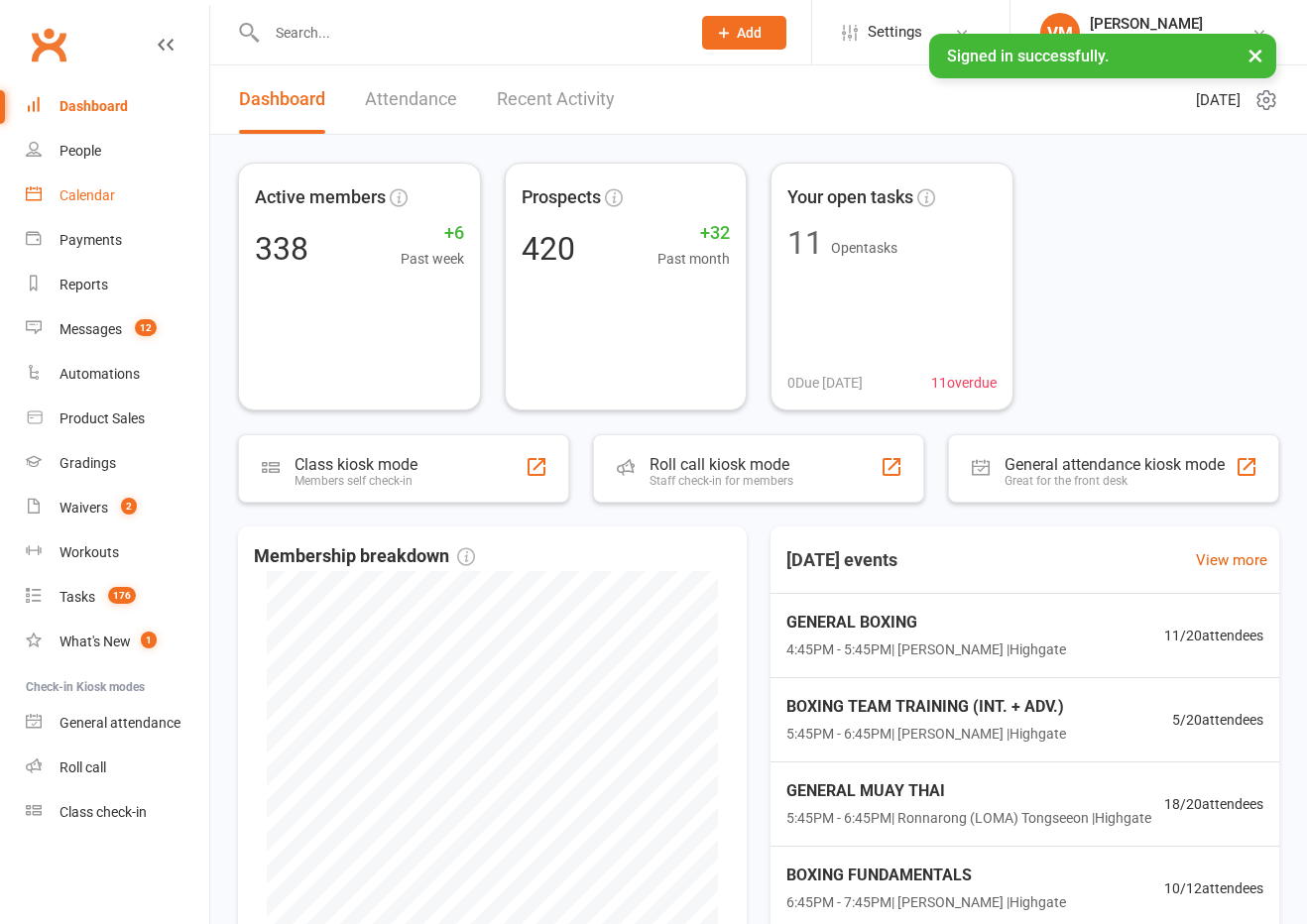 click on "Calendar" at bounding box center (87, 195) 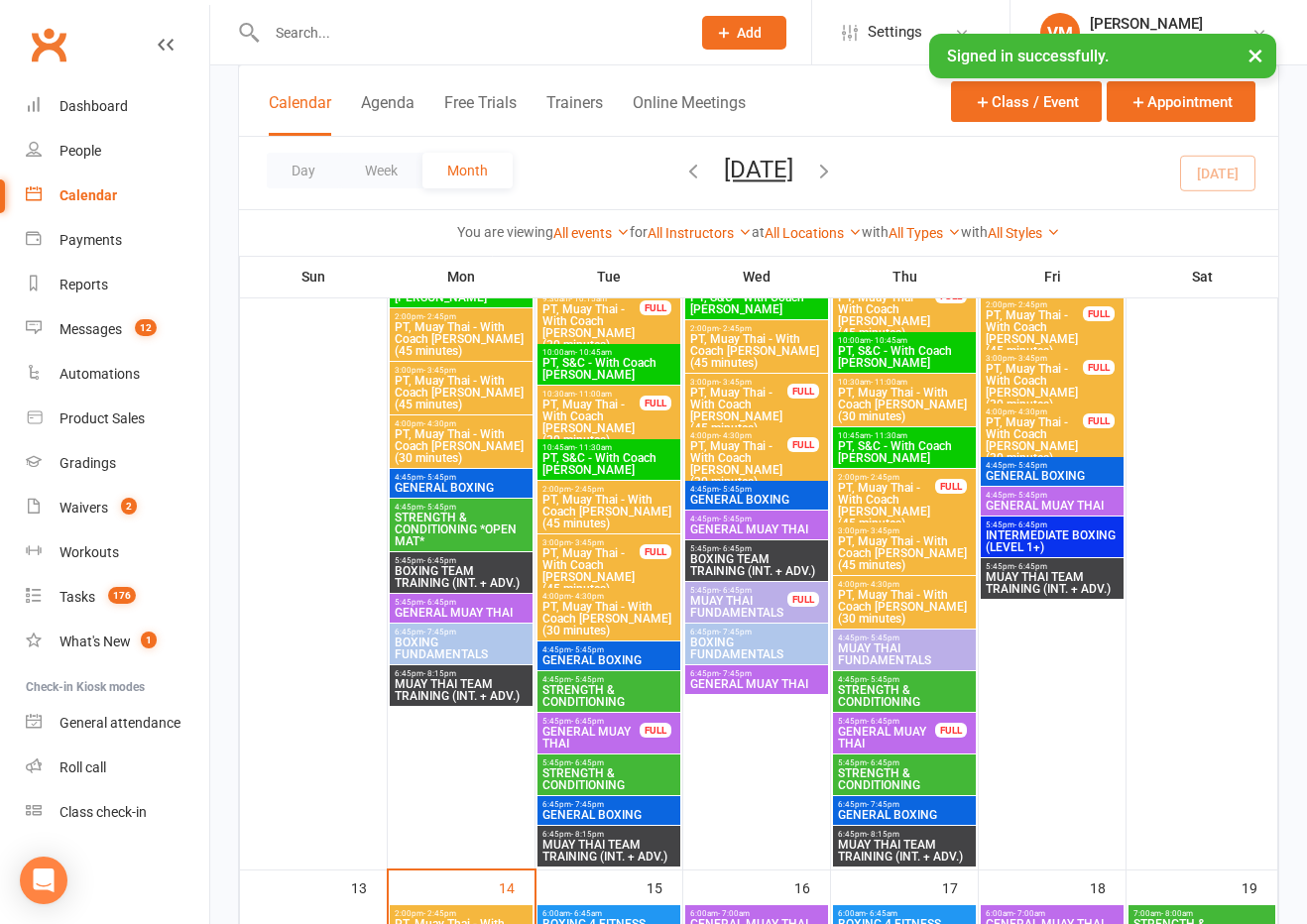 scroll, scrollTop: 2252, scrollLeft: 0, axis: vertical 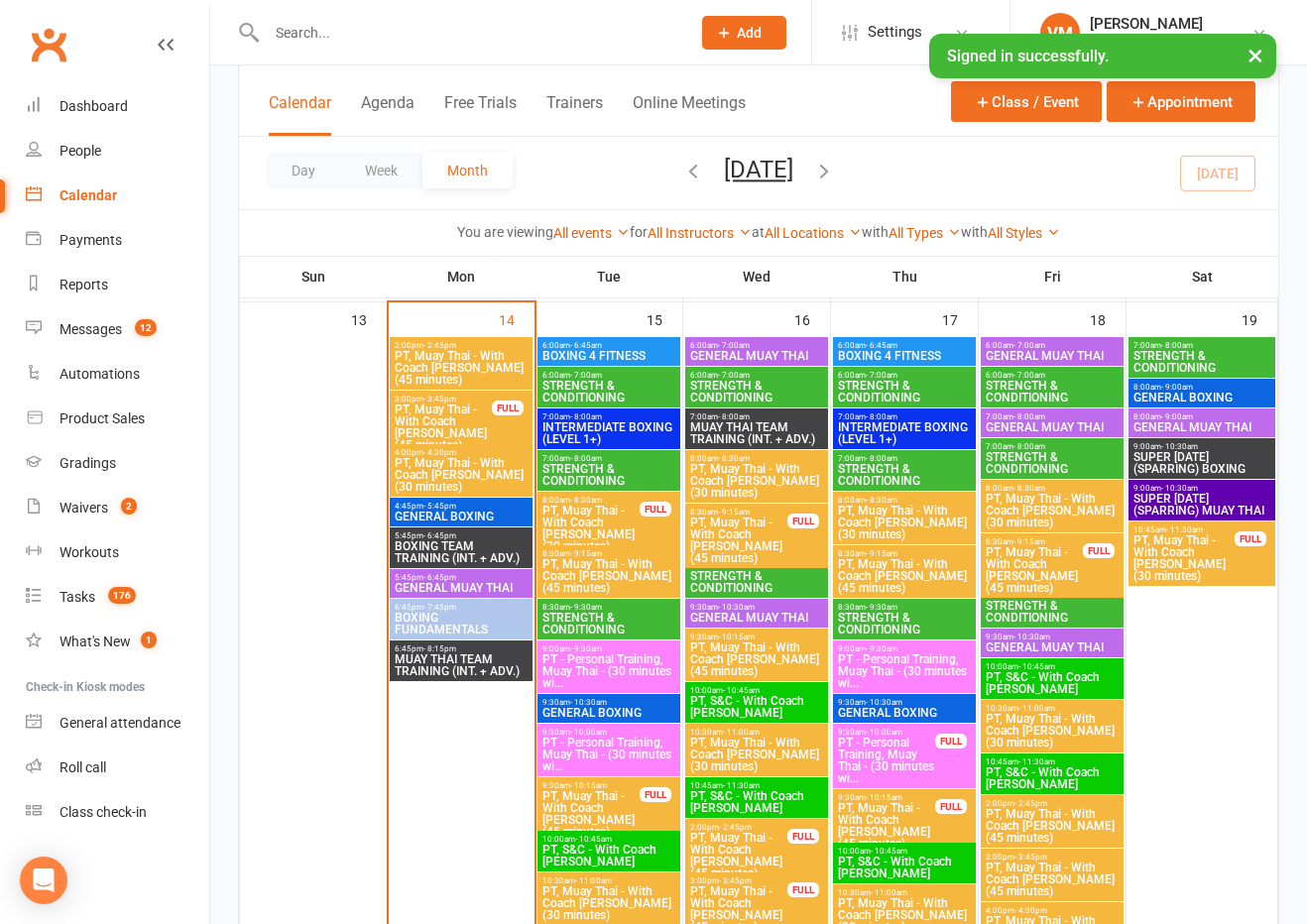 click on "STRENGTH & CONDITIONING" at bounding box center (609, 392) 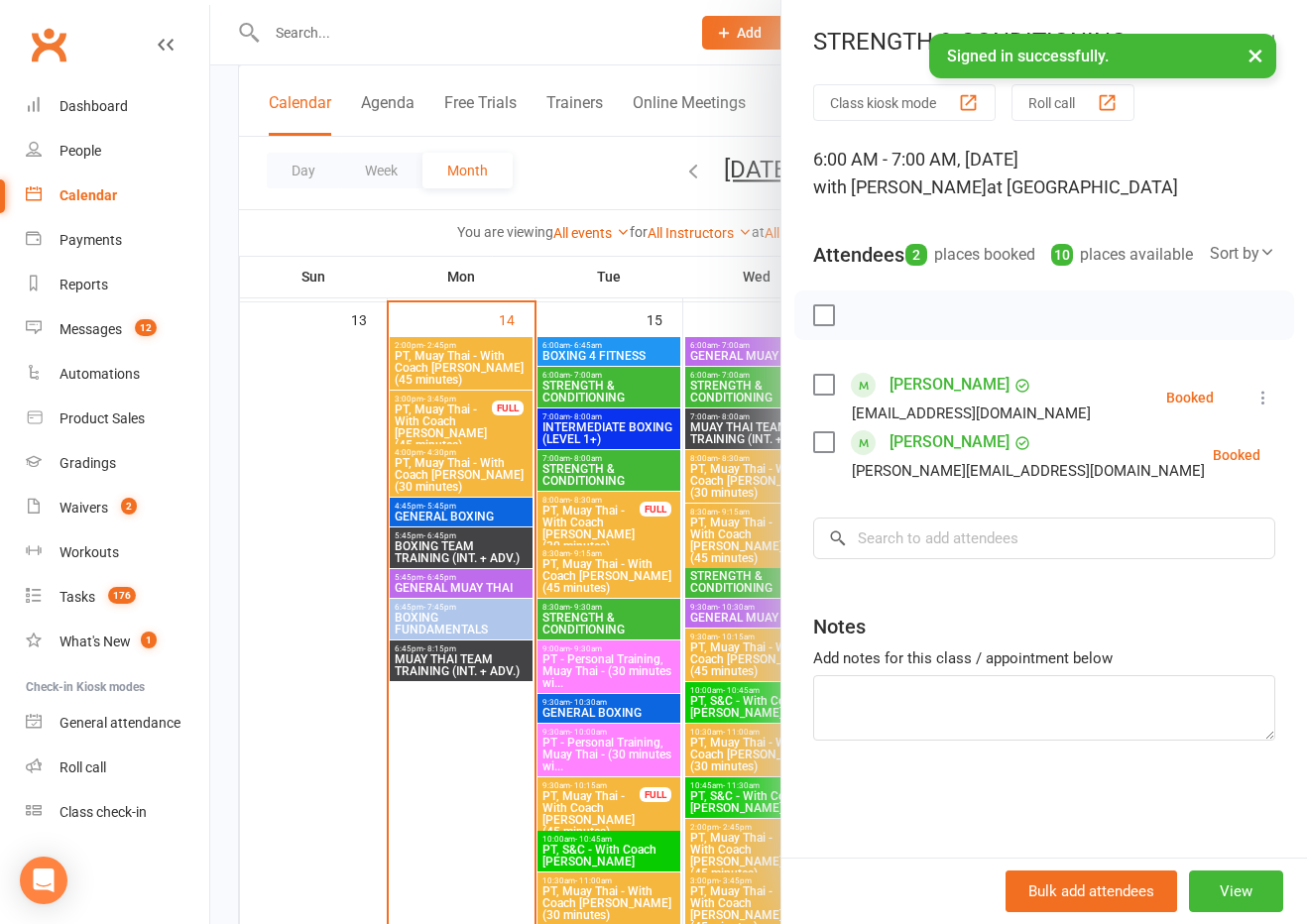 click at bounding box center [759, 462] 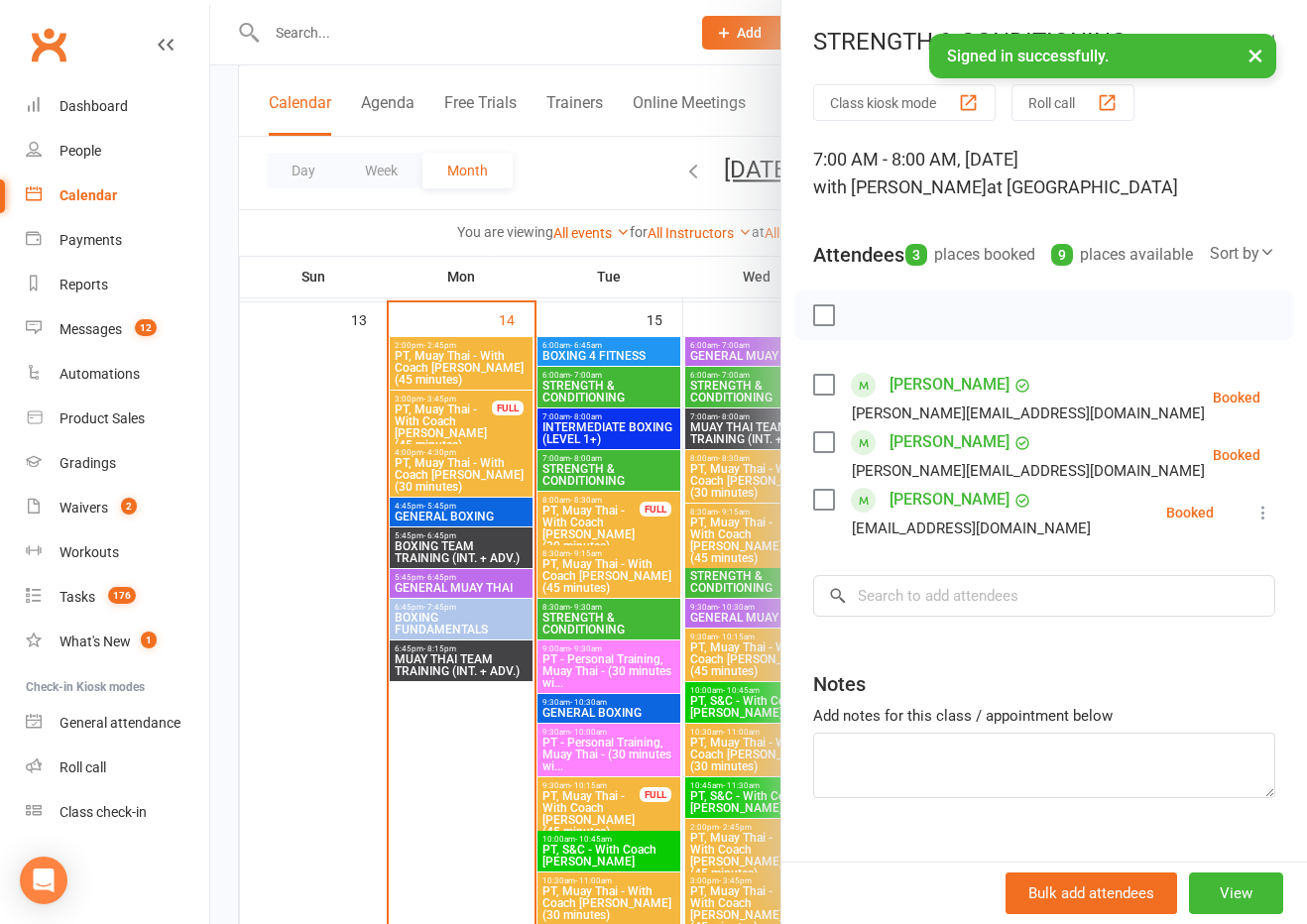 click at bounding box center (759, 462) 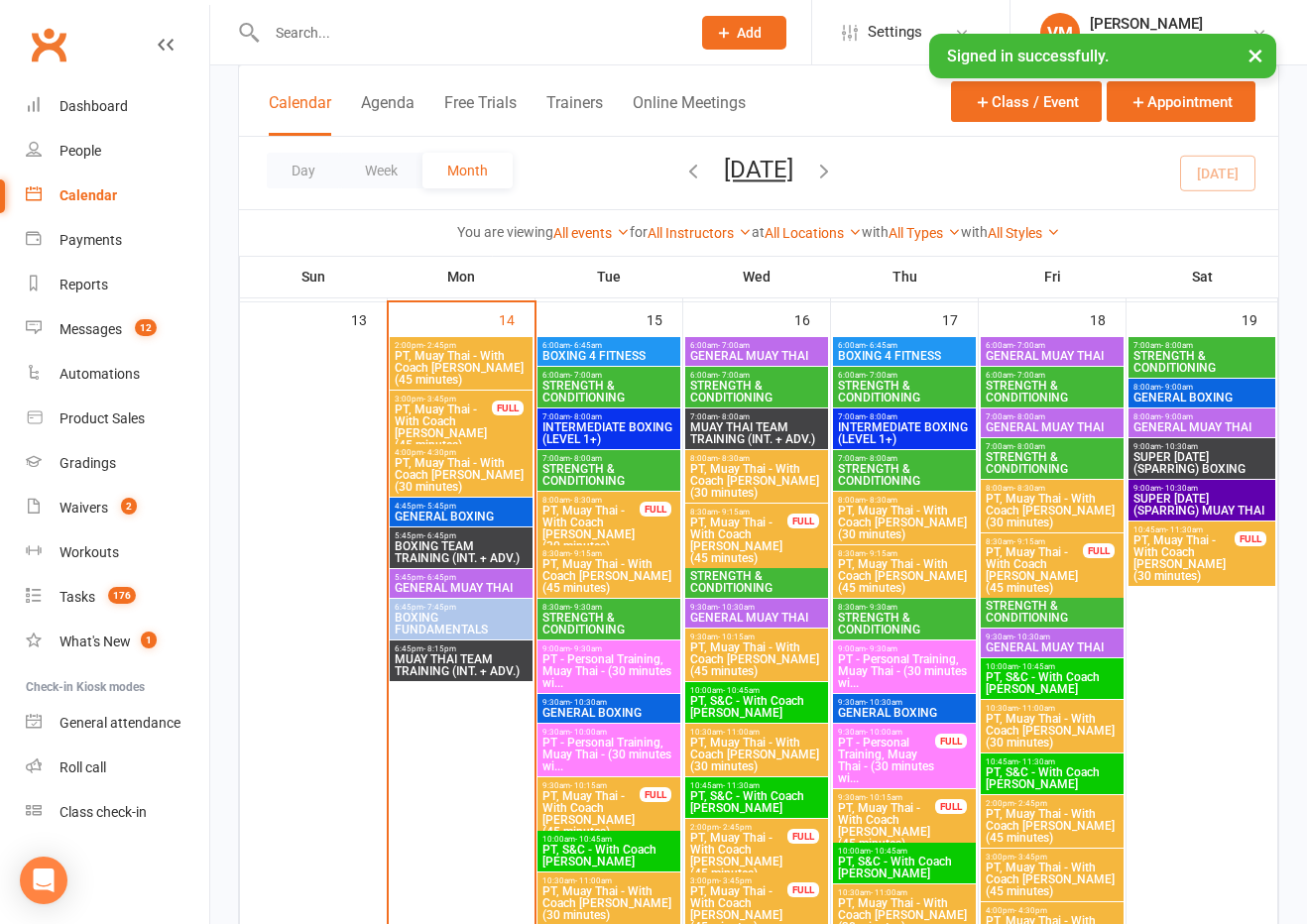 click on "STRENGTH & CONDITIONING" at bounding box center [609, 624] 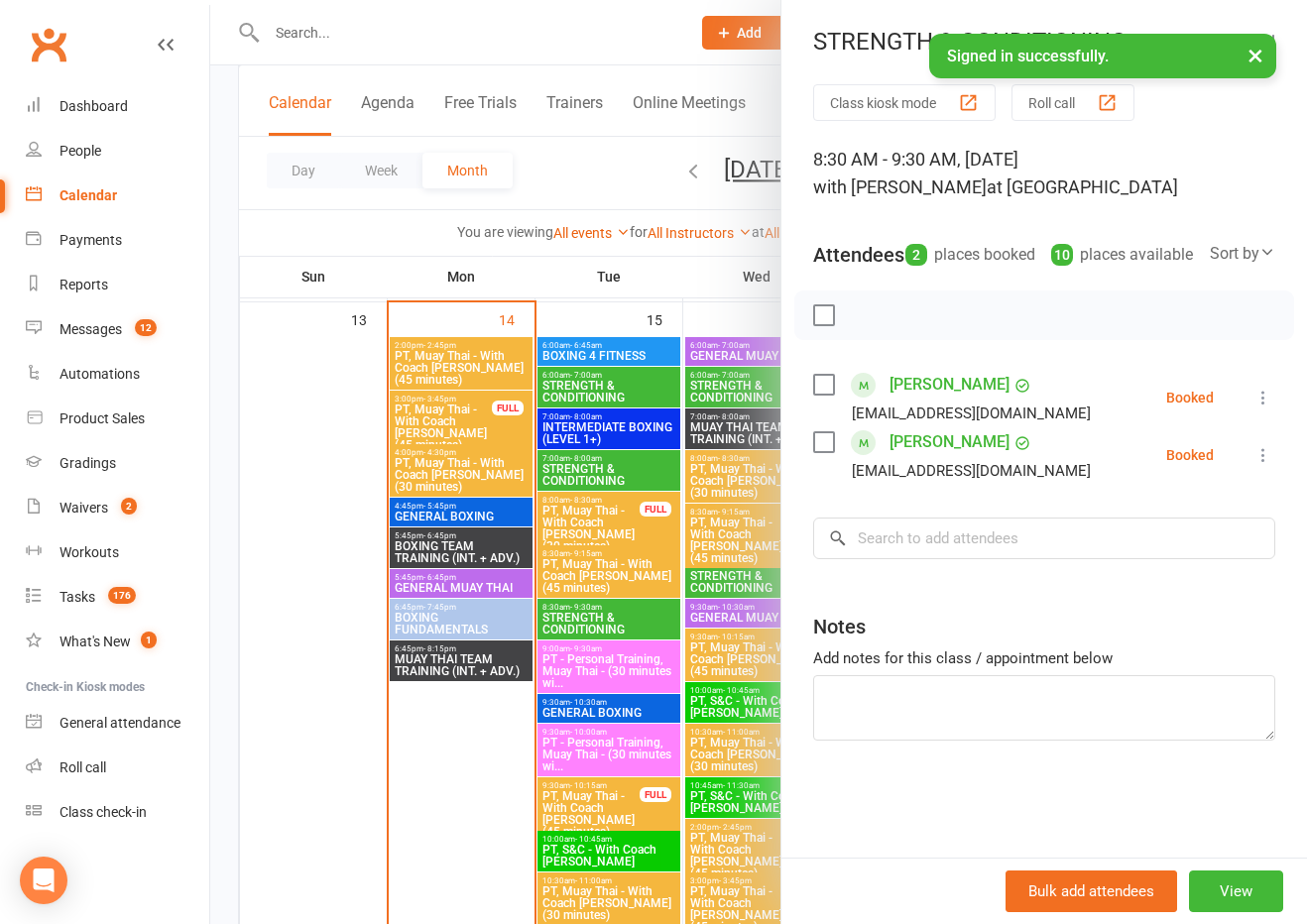 click at bounding box center (759, 462) 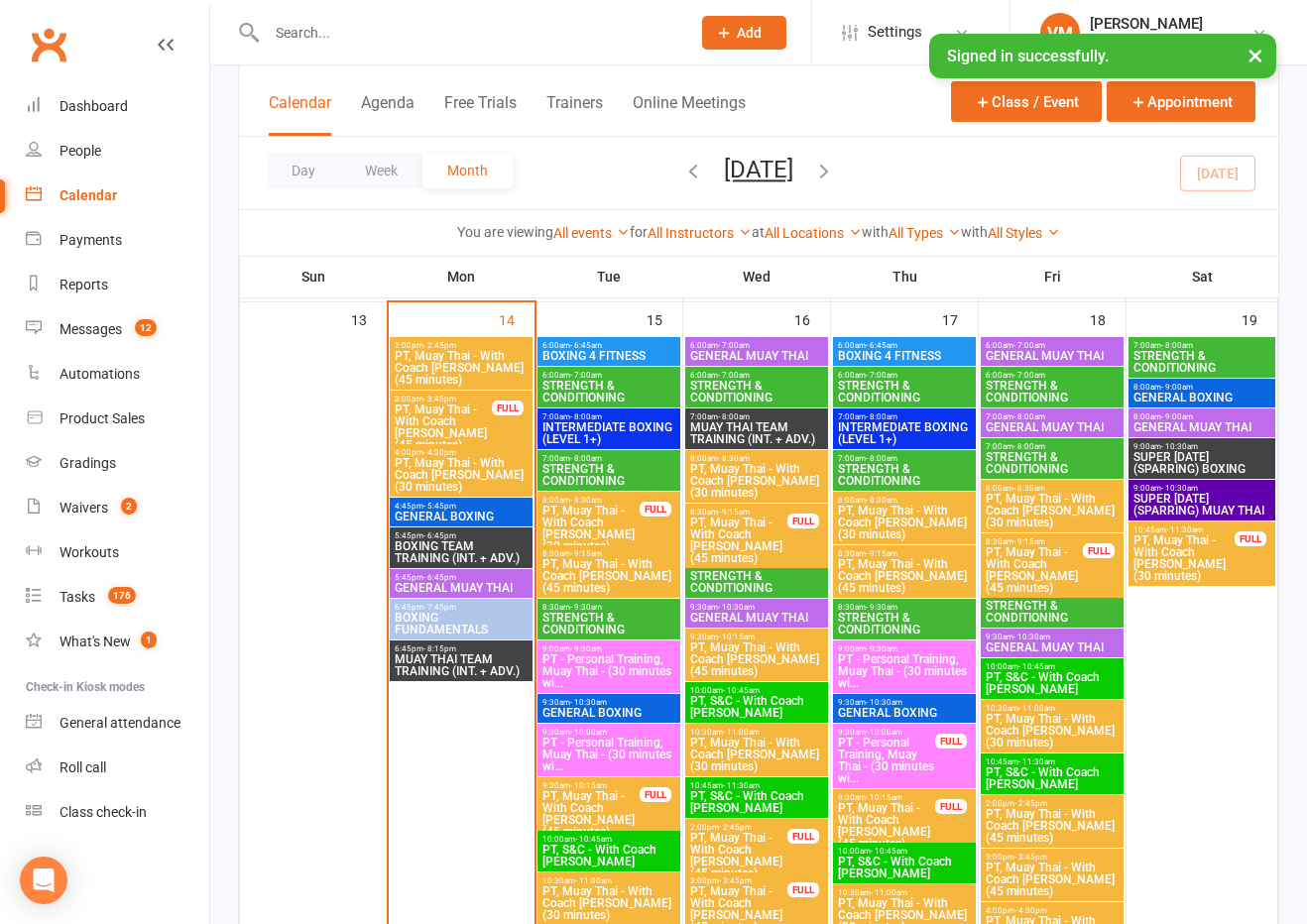 click on "PT,  S&C - With Coach [PERSON_NAME]" at bounding box center (609, 856) 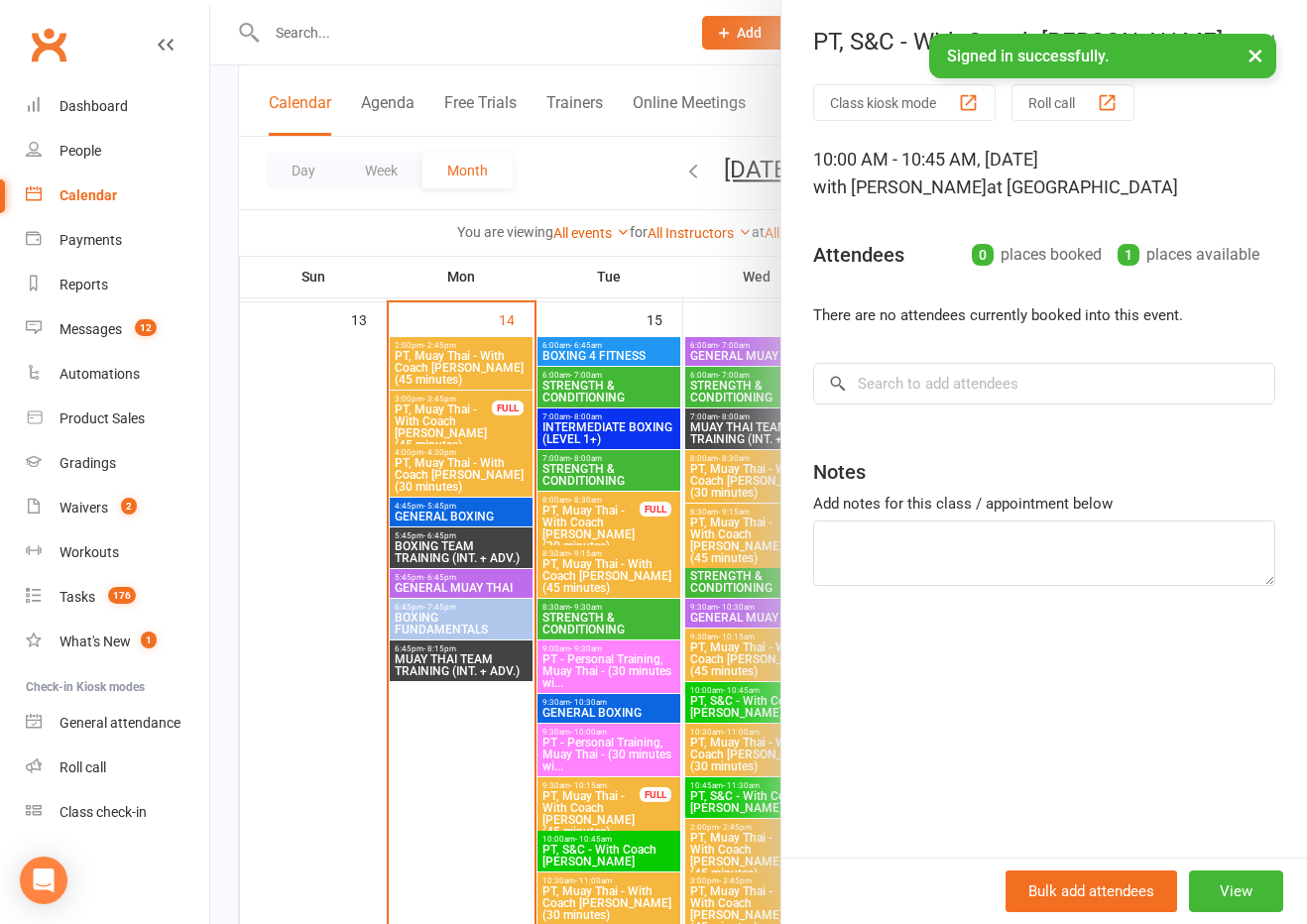 click at bounding box center (759, 462) 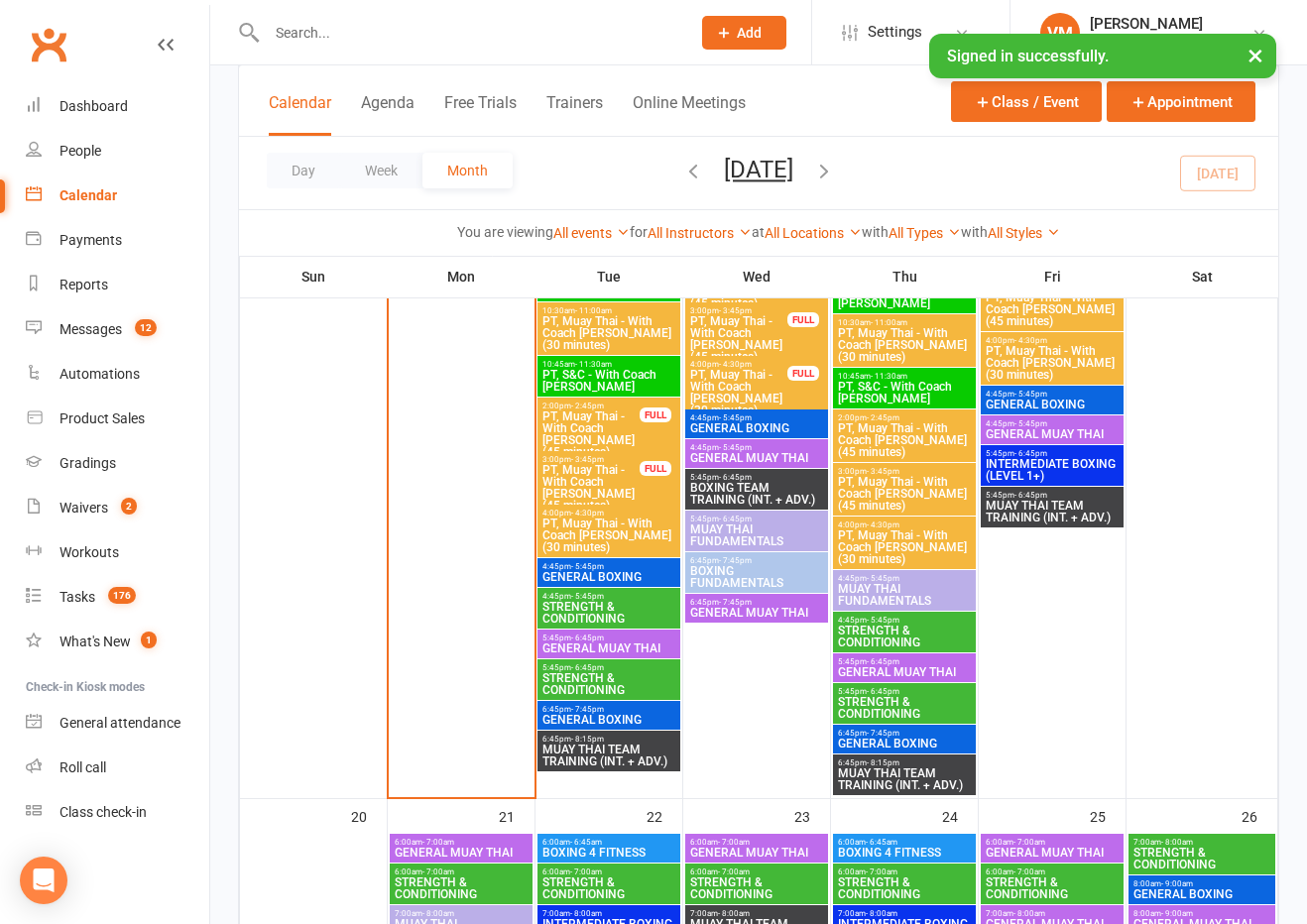 scroll, scrollTop: 2887, scrollLeft: 0, axis: vertical 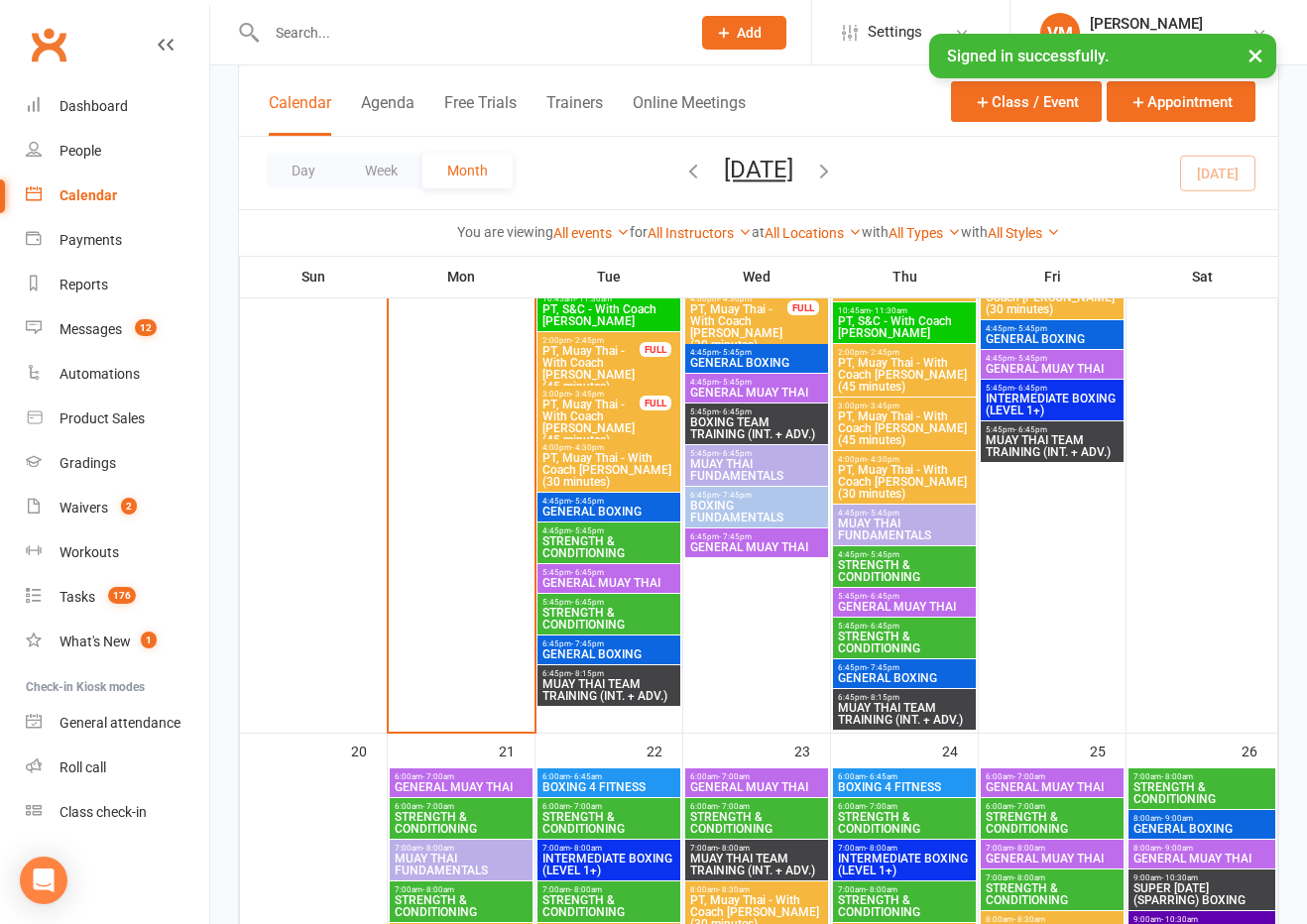 click on "STRENGTH & CONDITIONING" at bounding box center (609, 547) 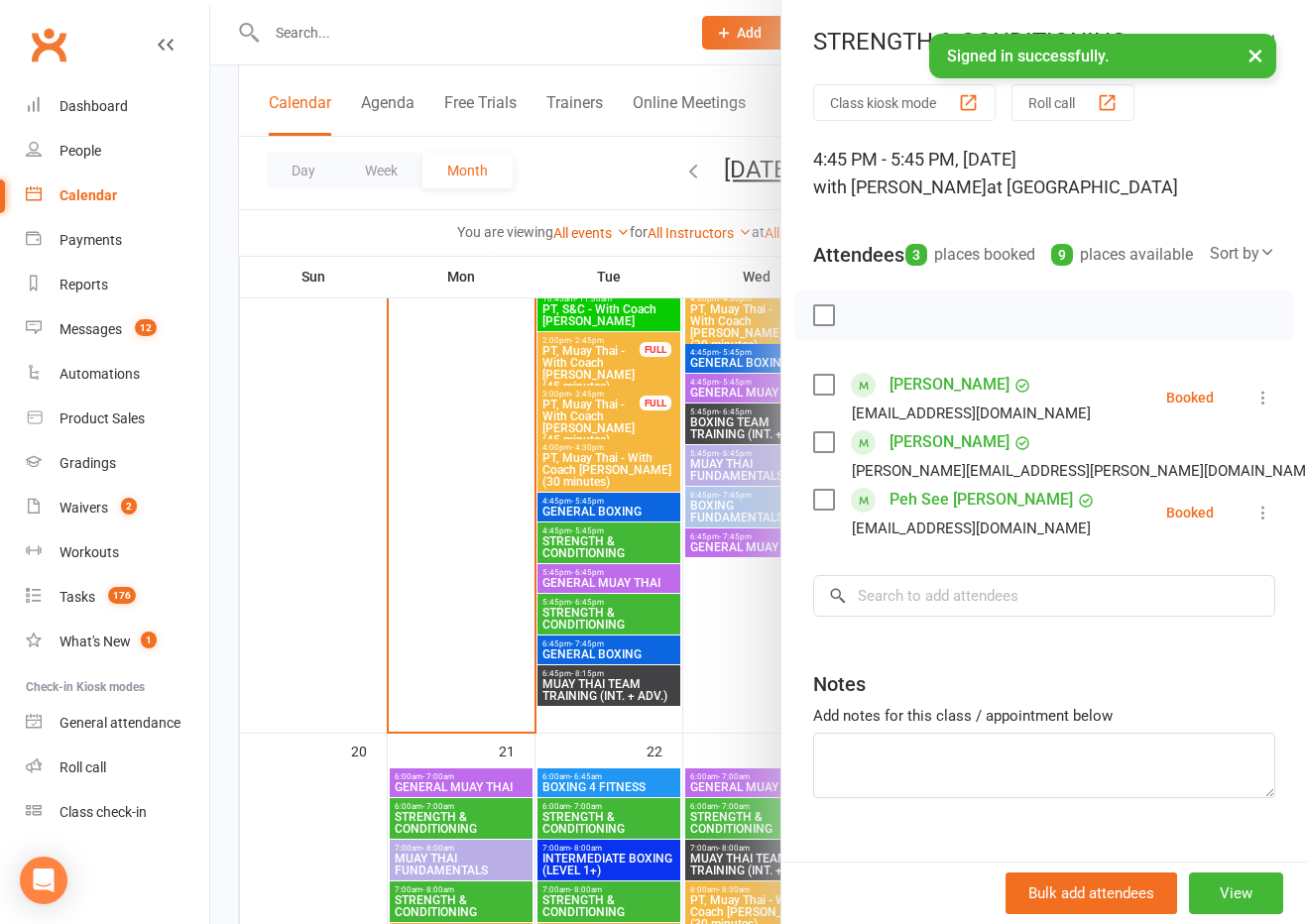 click at bounding box center (759, 462) 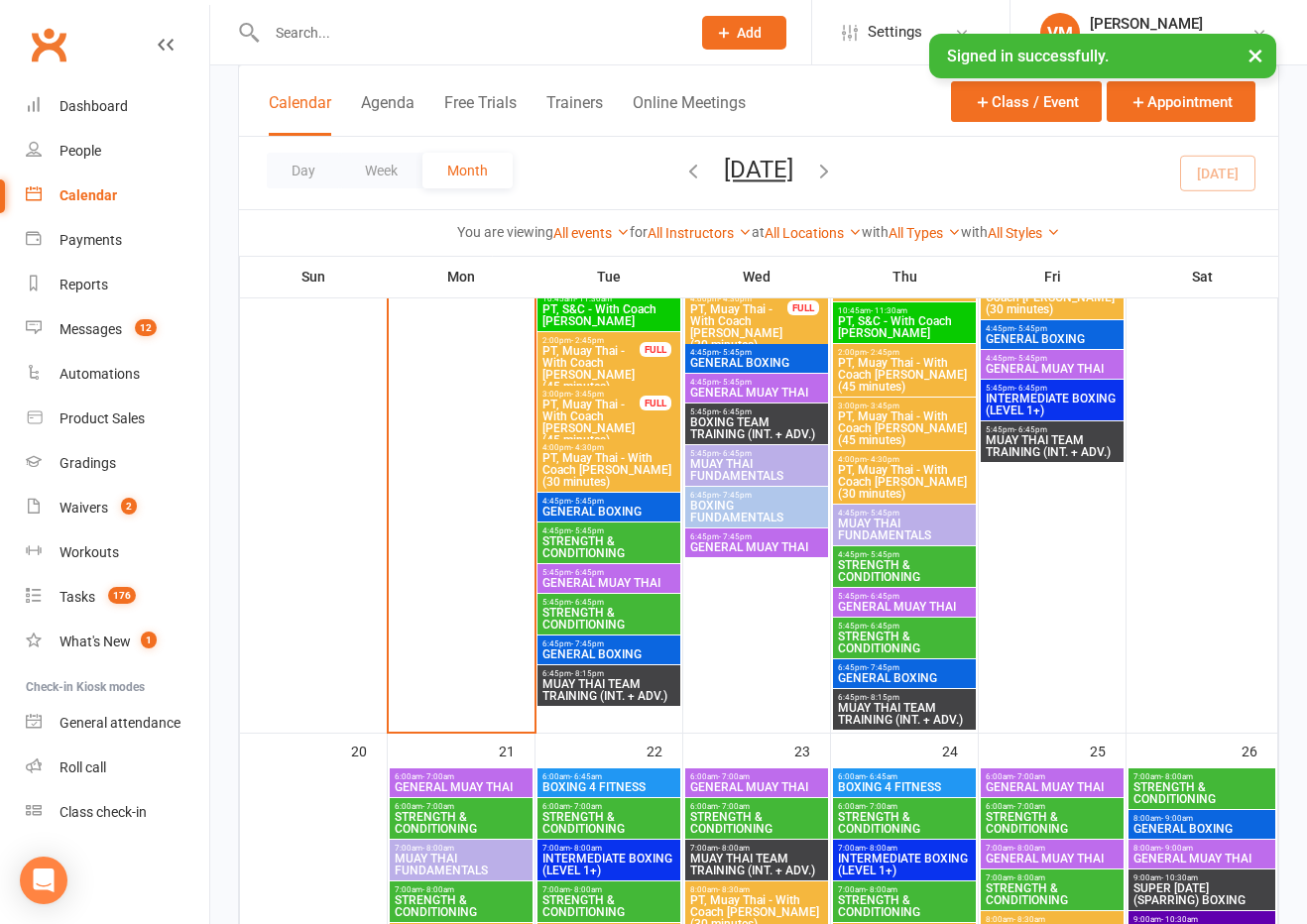 click on "STRENGTH & CONDITIONING" at bounding box center [609, 619] 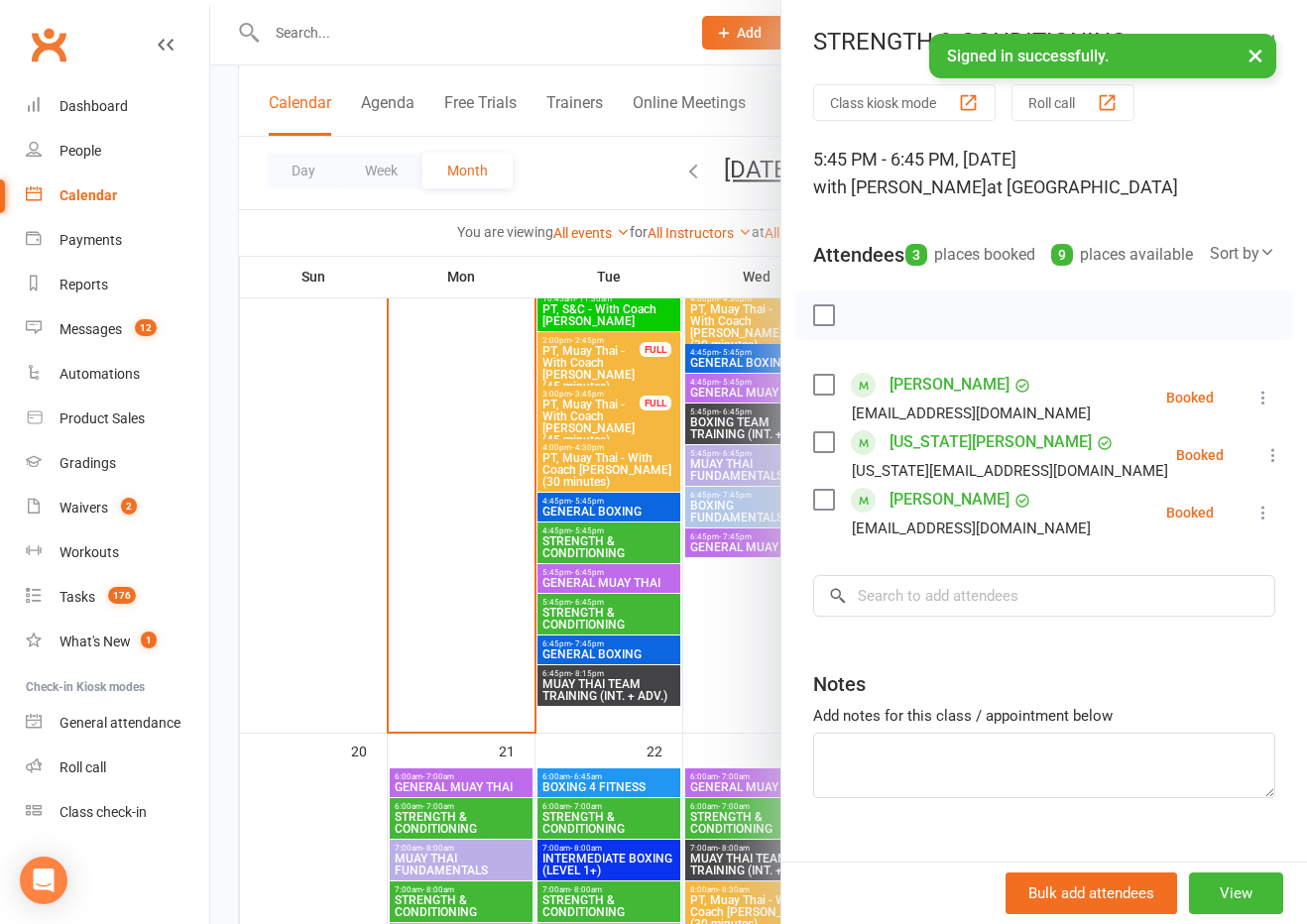 click at bounding box center [759, 462] 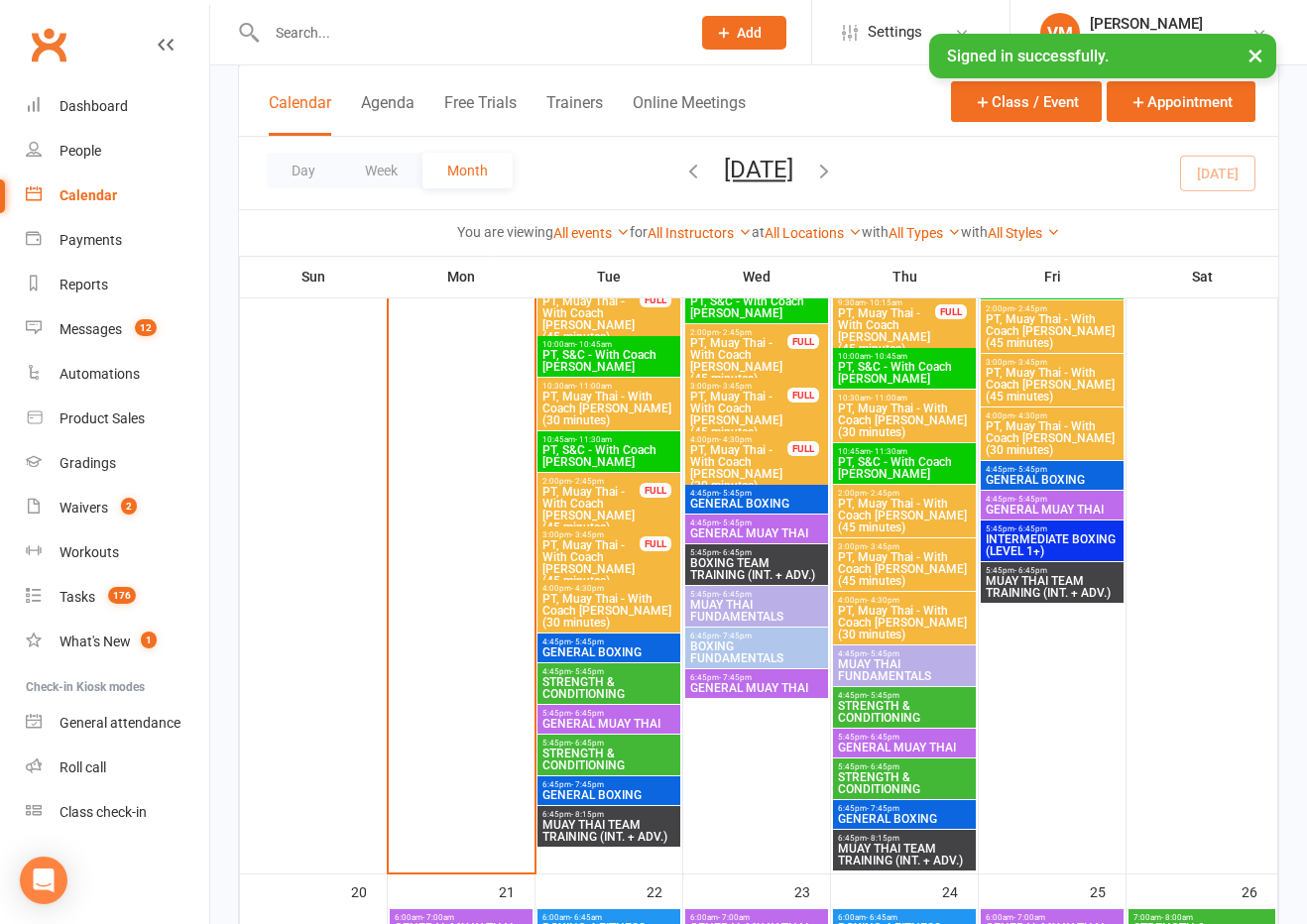scroll, scrollTop: 2751, scrollLeft: 0, axis: vertical 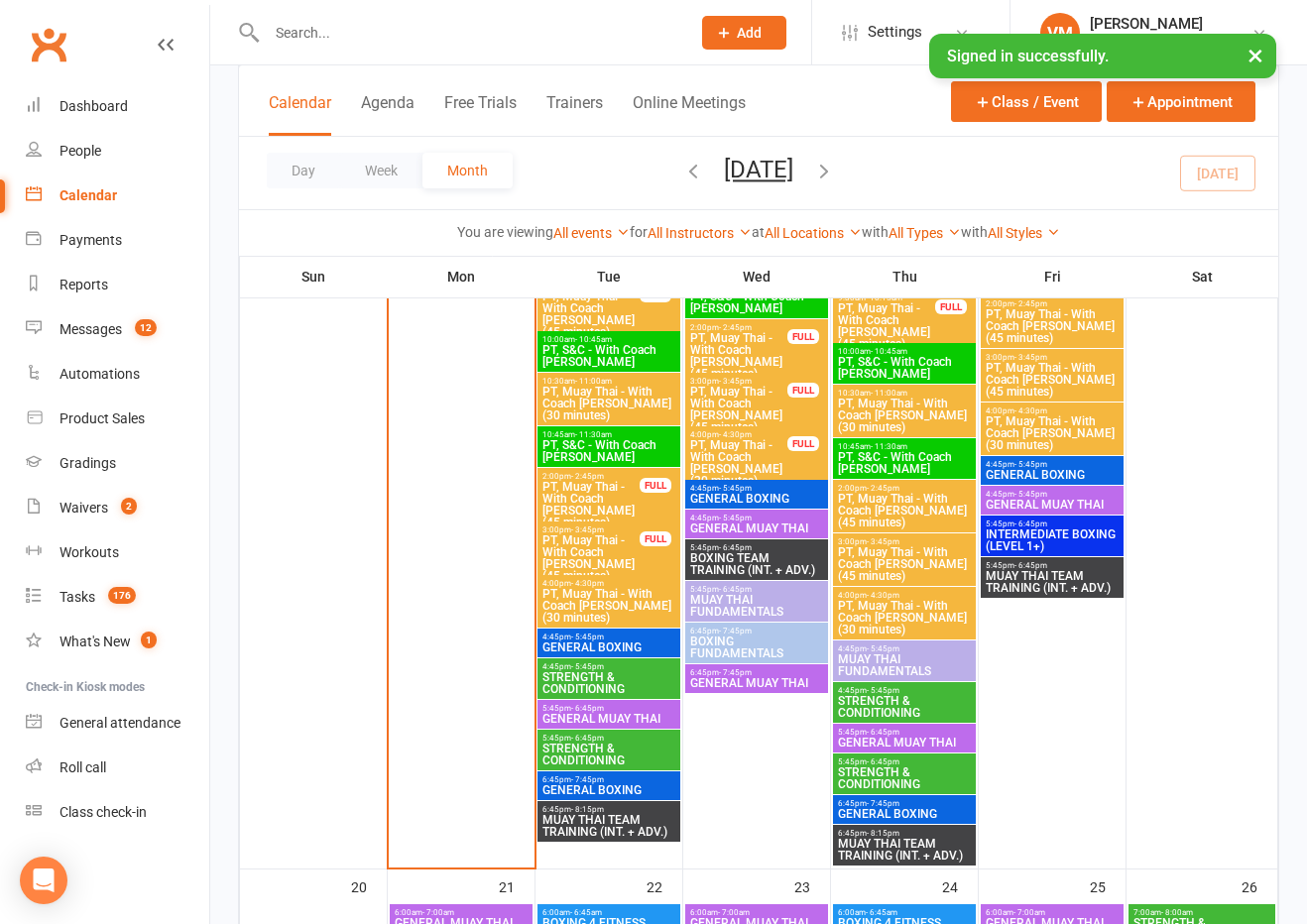 click on "STRENGTH & CONDITIONING" at bounding box center (904, 778) 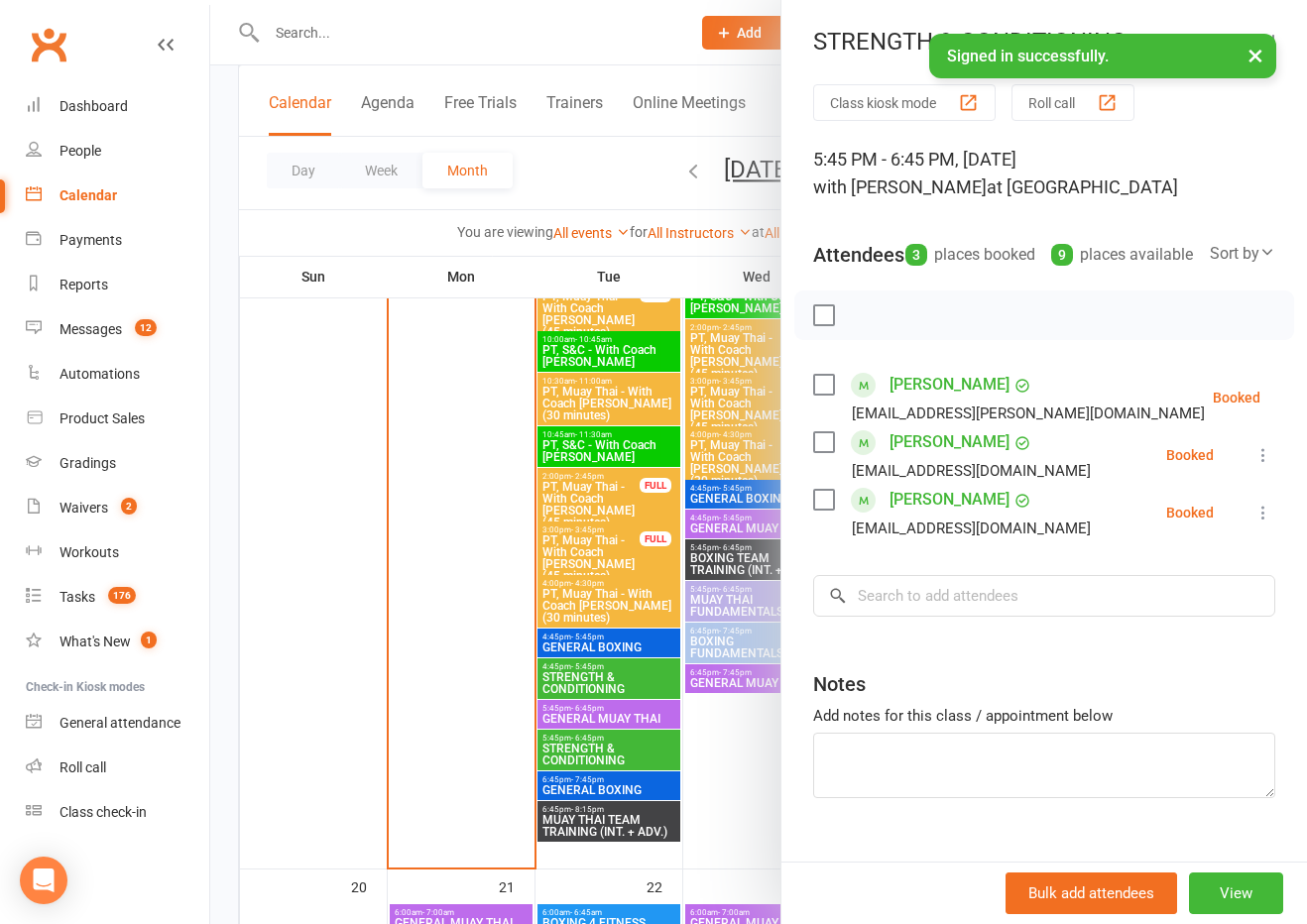 click at bounding box center [759, 462] 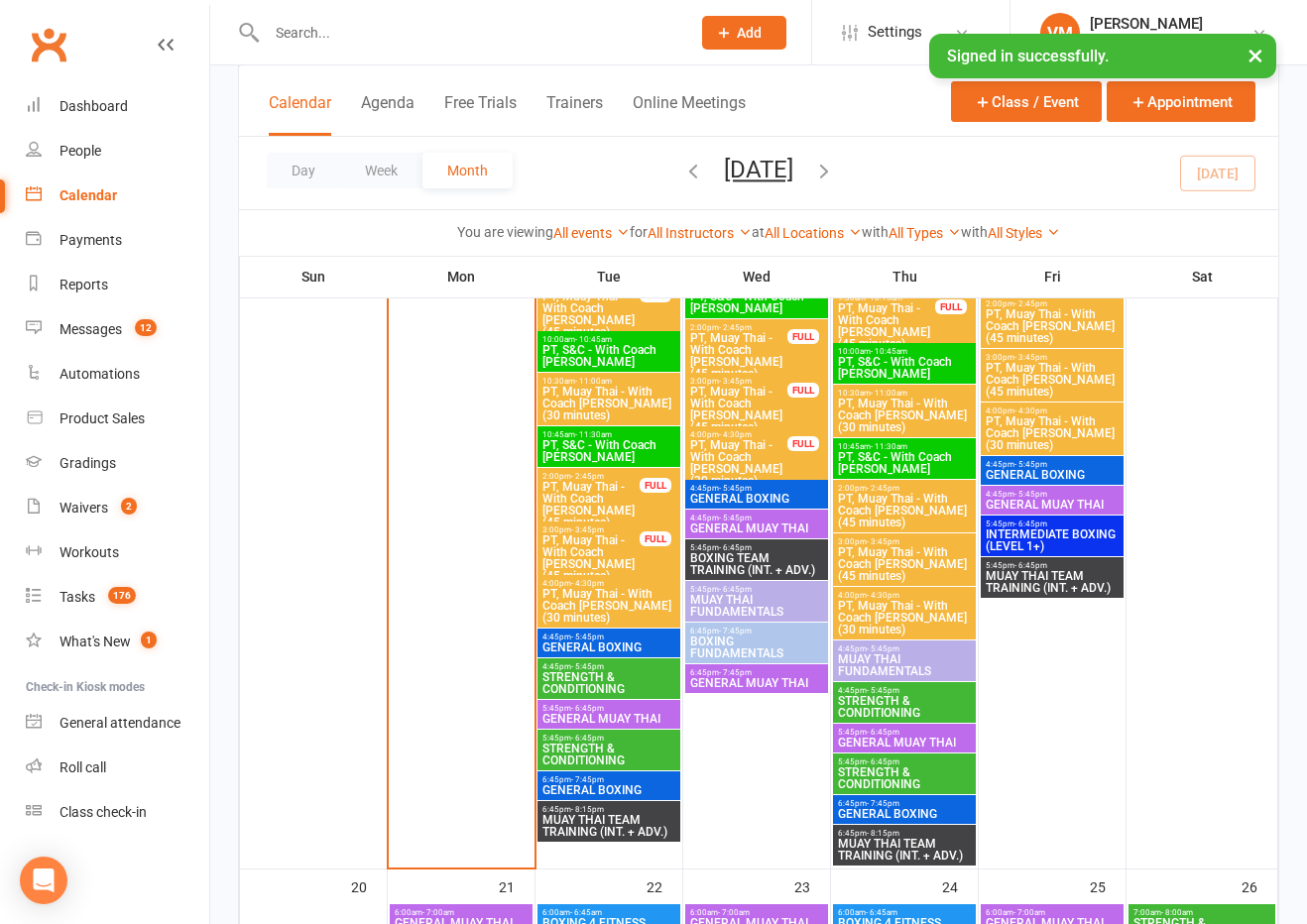 drag, startPoint x: 909, startPoint y: 724, endPoint x: 918, endPoint y: 707, distance: 19.235384 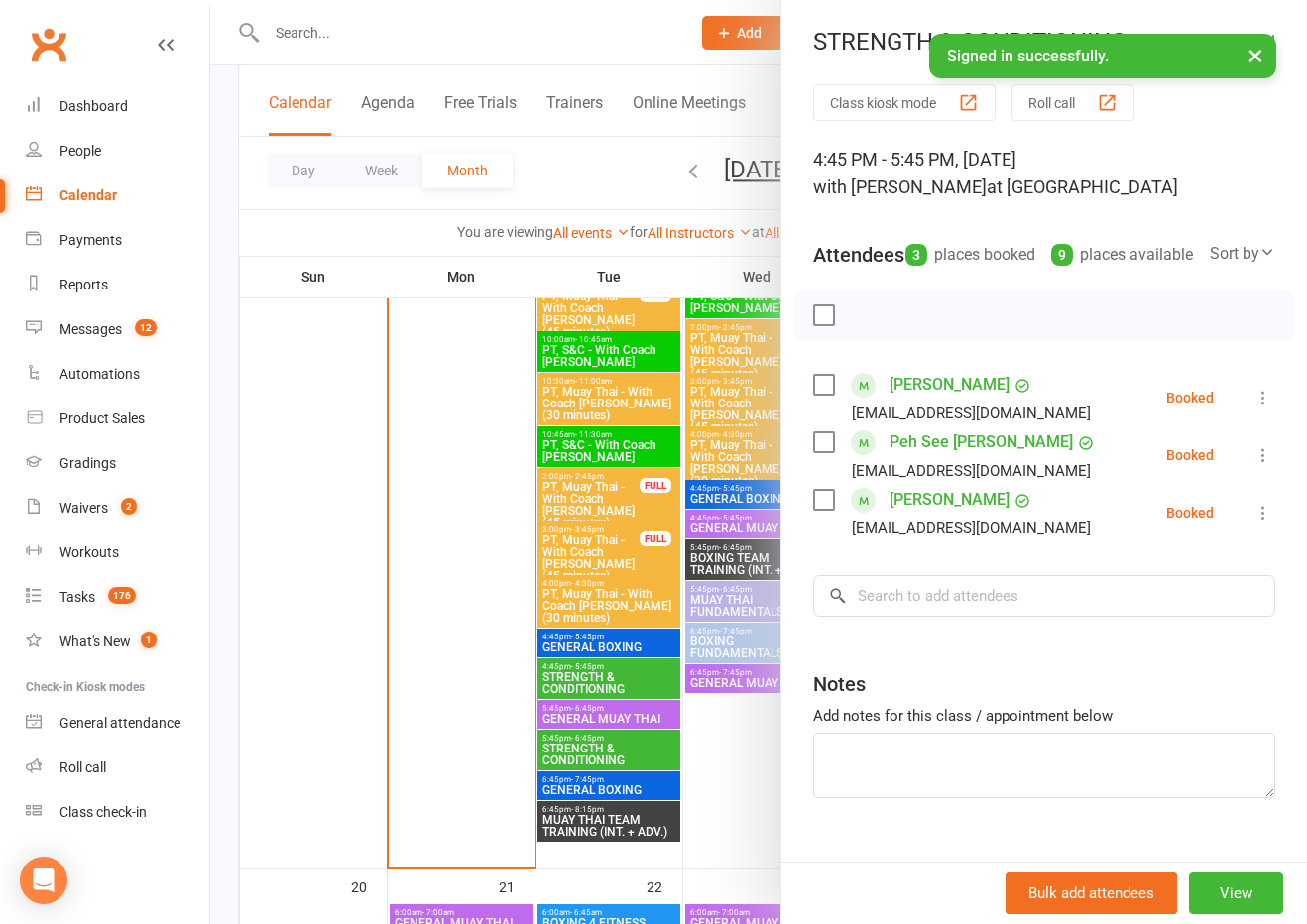 click at bounding box center (759, 462) 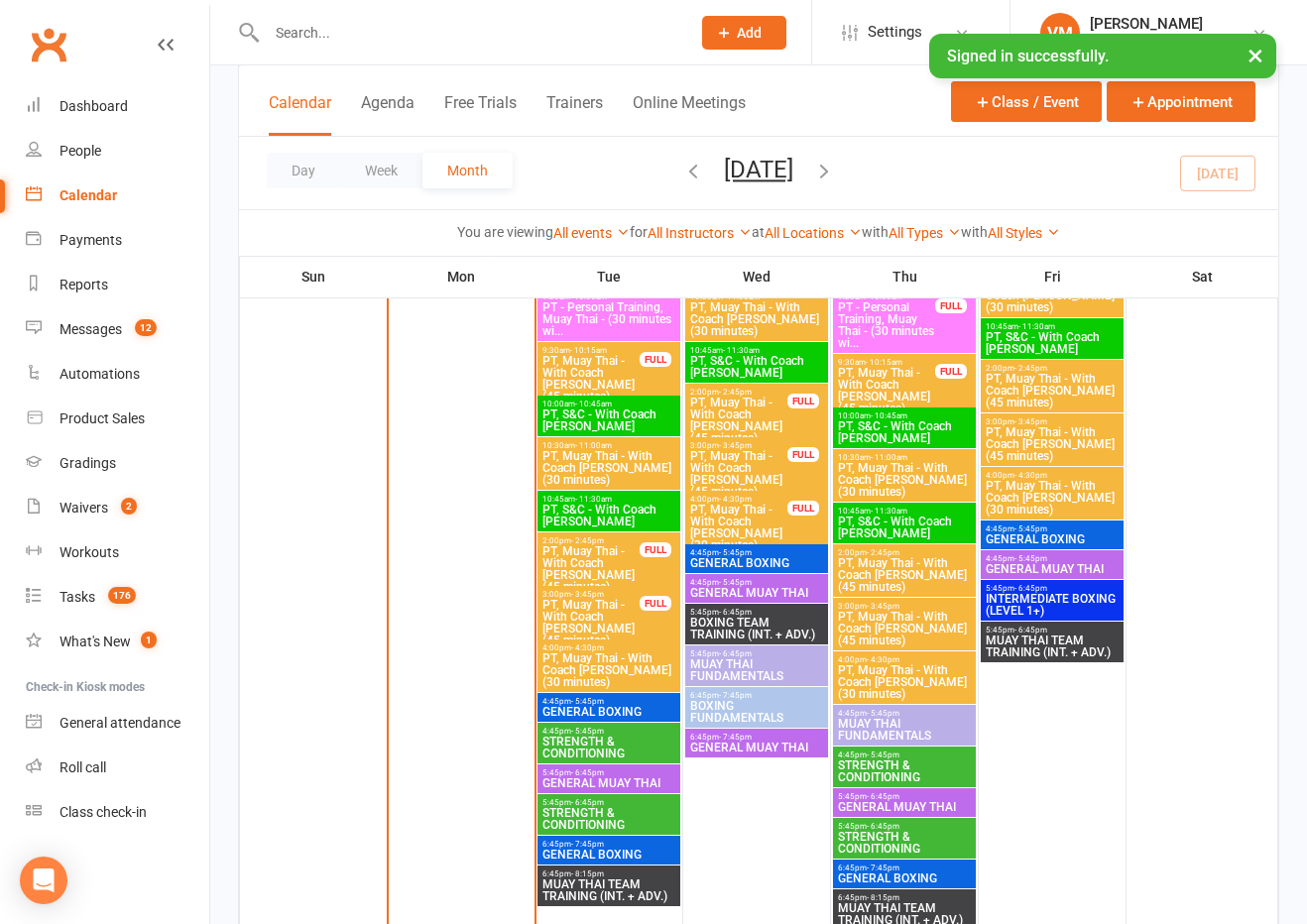 scroll, scrollTop: 2664, scrollLeft: 0, axis: vertical 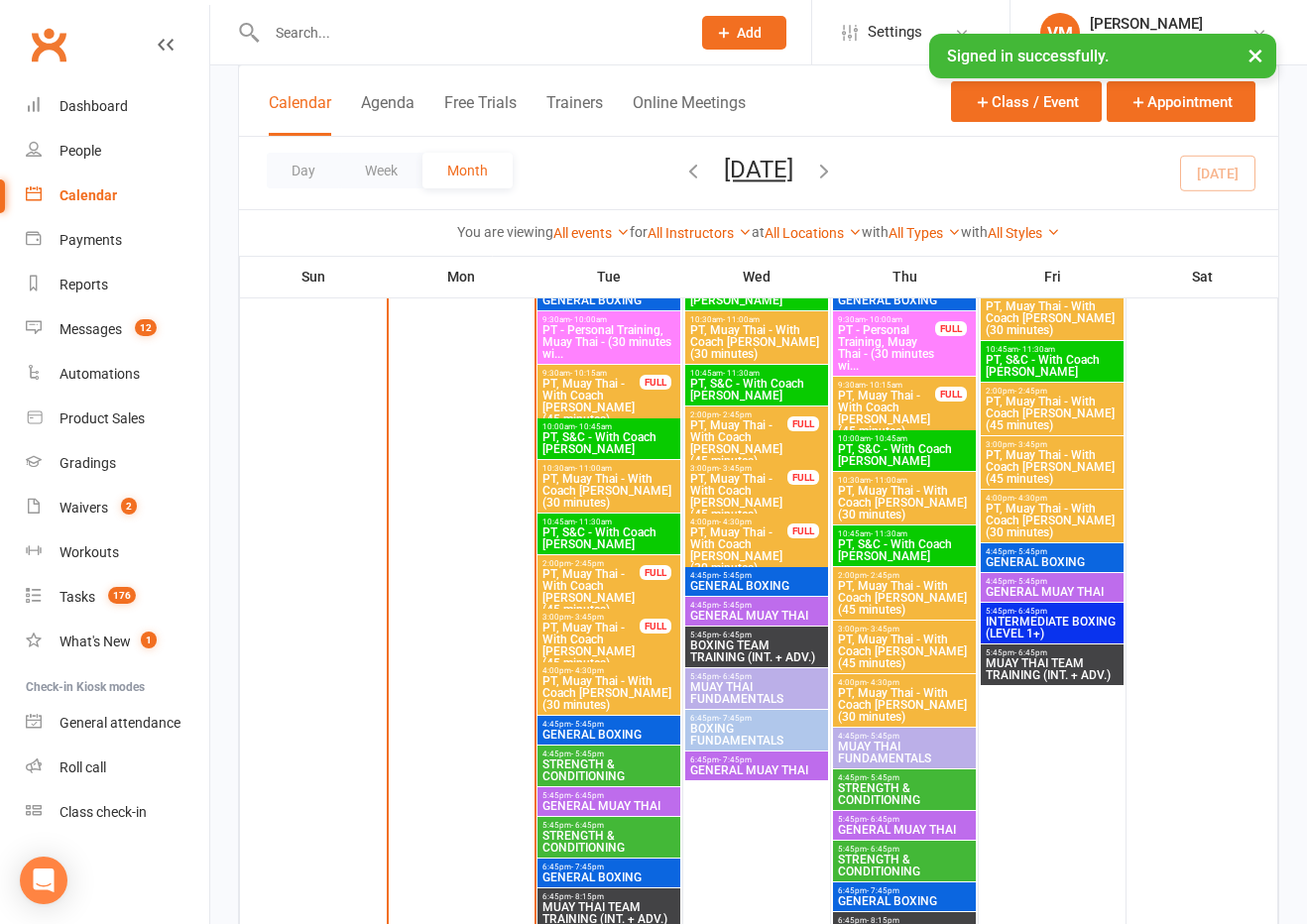 click on "PT,  S&C - With Coach [PERSON_NAME]" at bounding box center (904, 550) 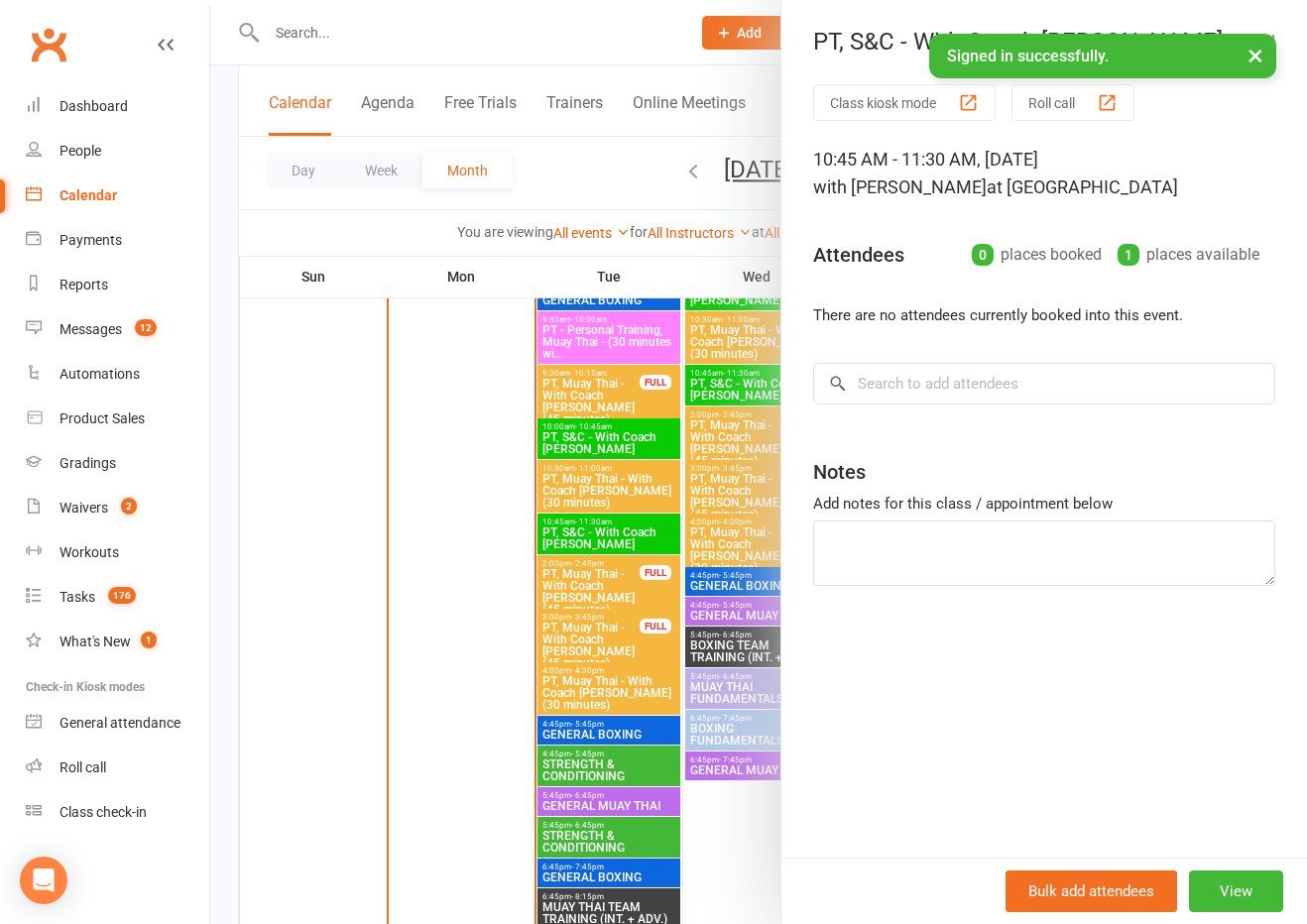 click at bounding box center [759, 462] 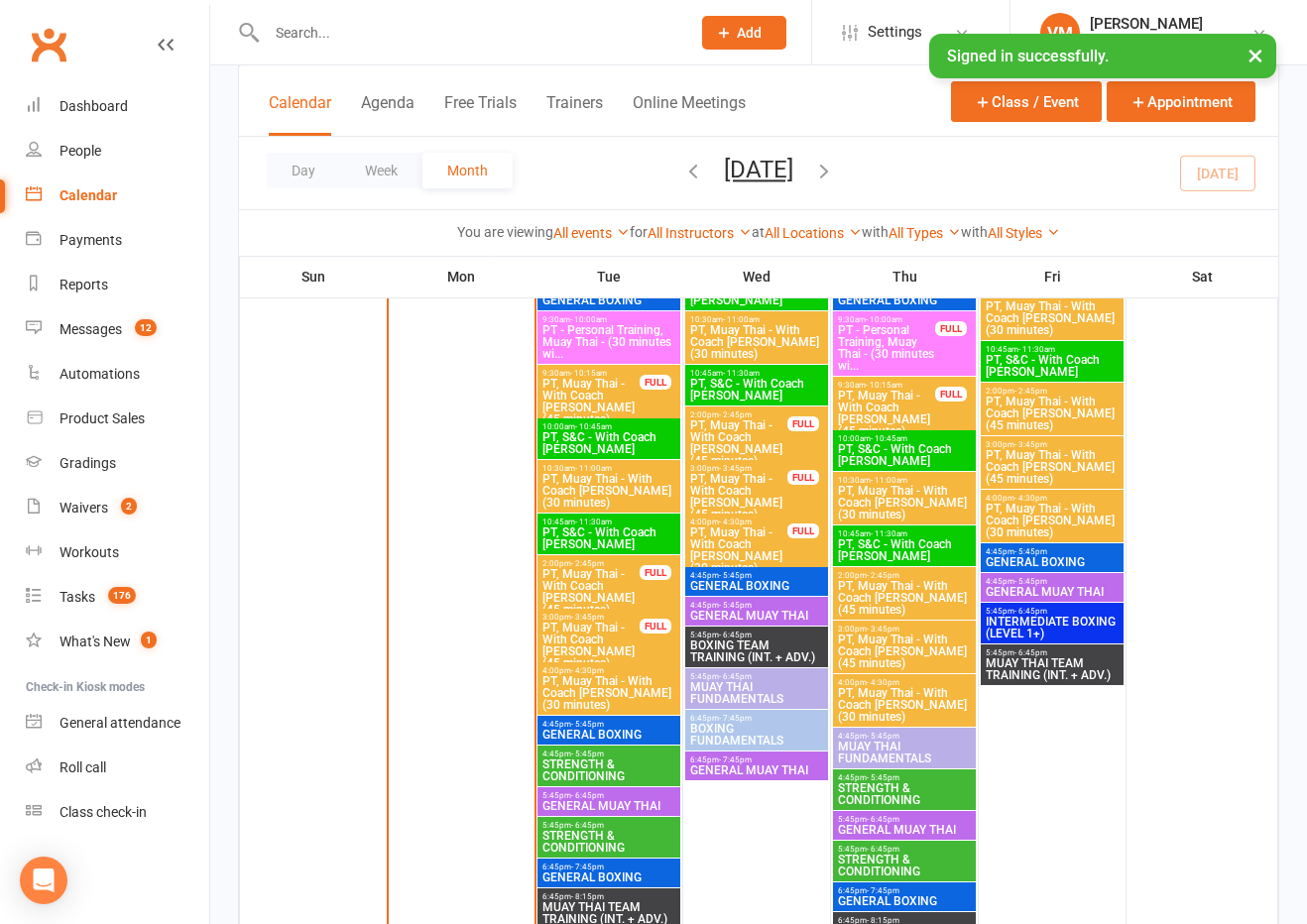 click on "PT,  S&C - With Coach [PERSON_NAME]" at bounding box center (904, 455) 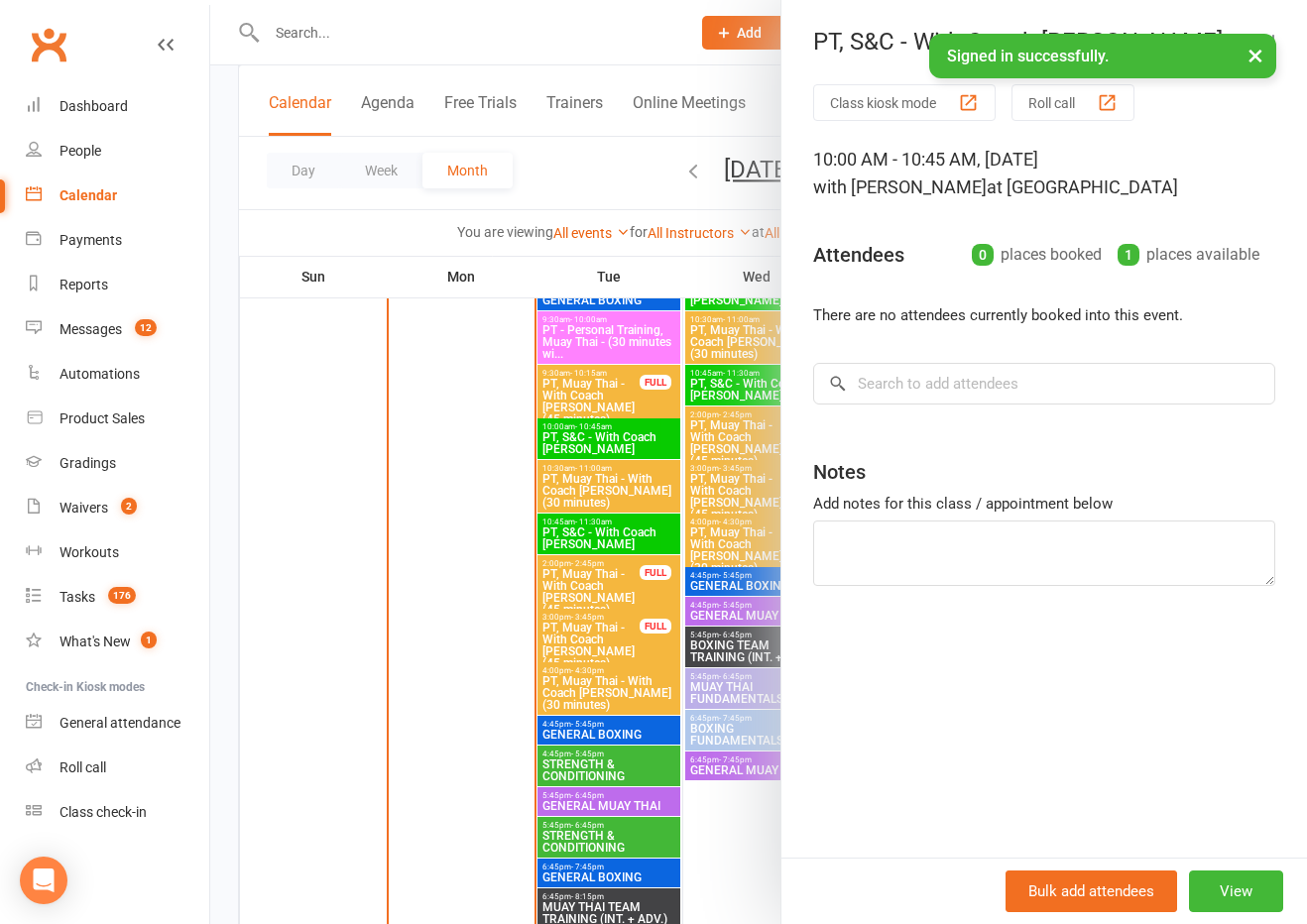 click at bounding box center (759, 462) 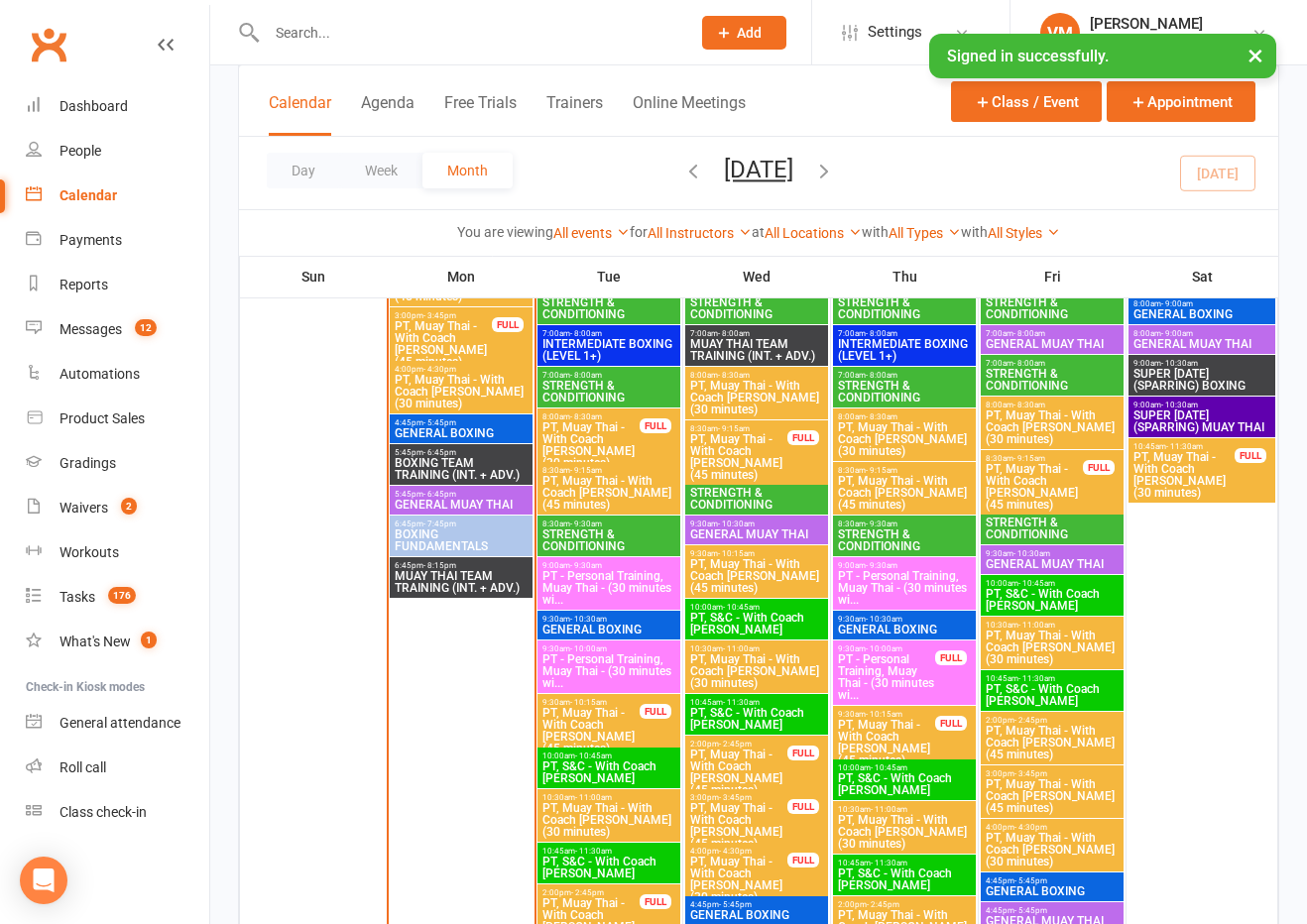 scroll, scrollTop: 2288, scrollLeft: 0, axis: vertical 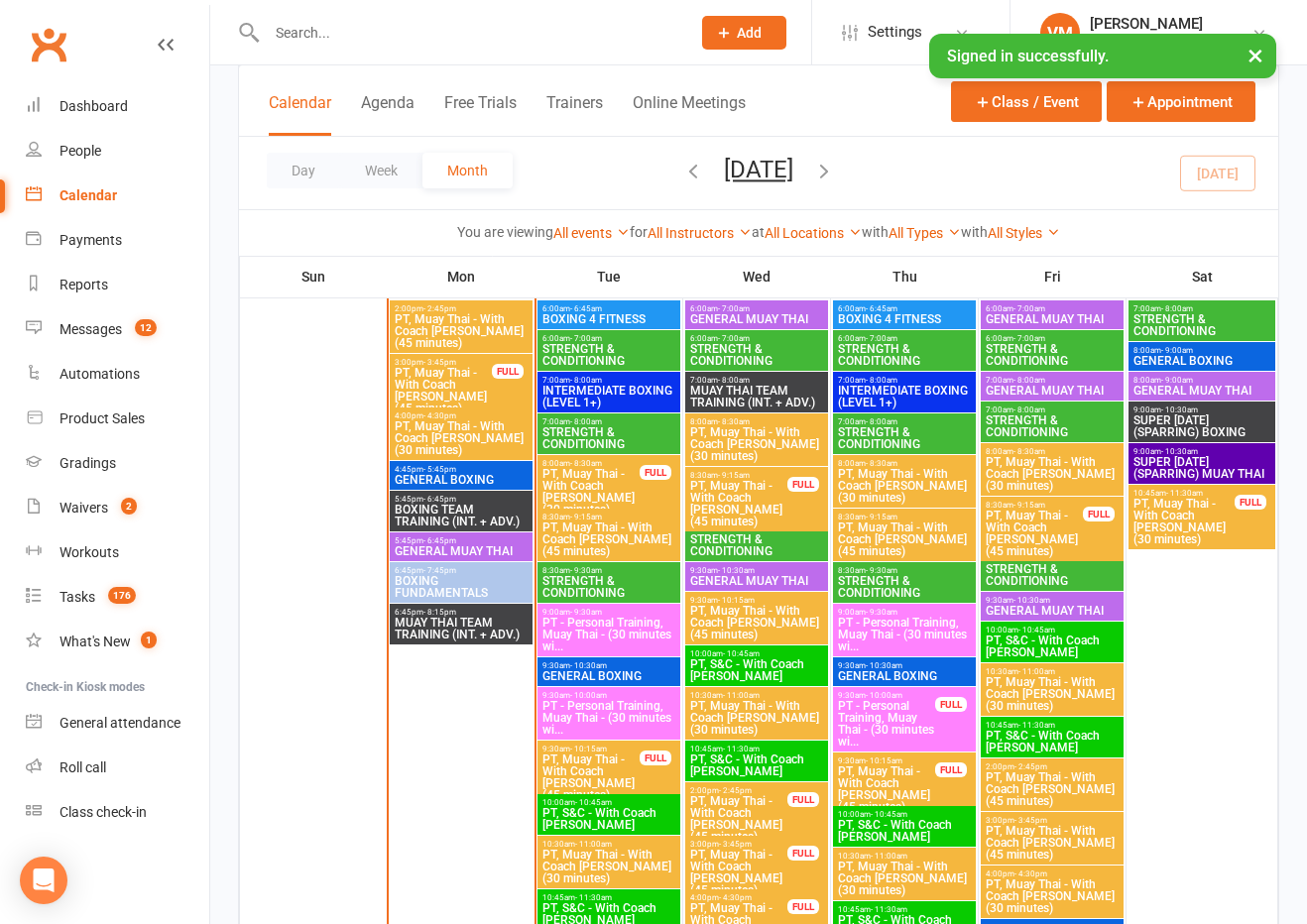 click on "STRENGTH & CONDITIONING" at bounding box center [904, 587] 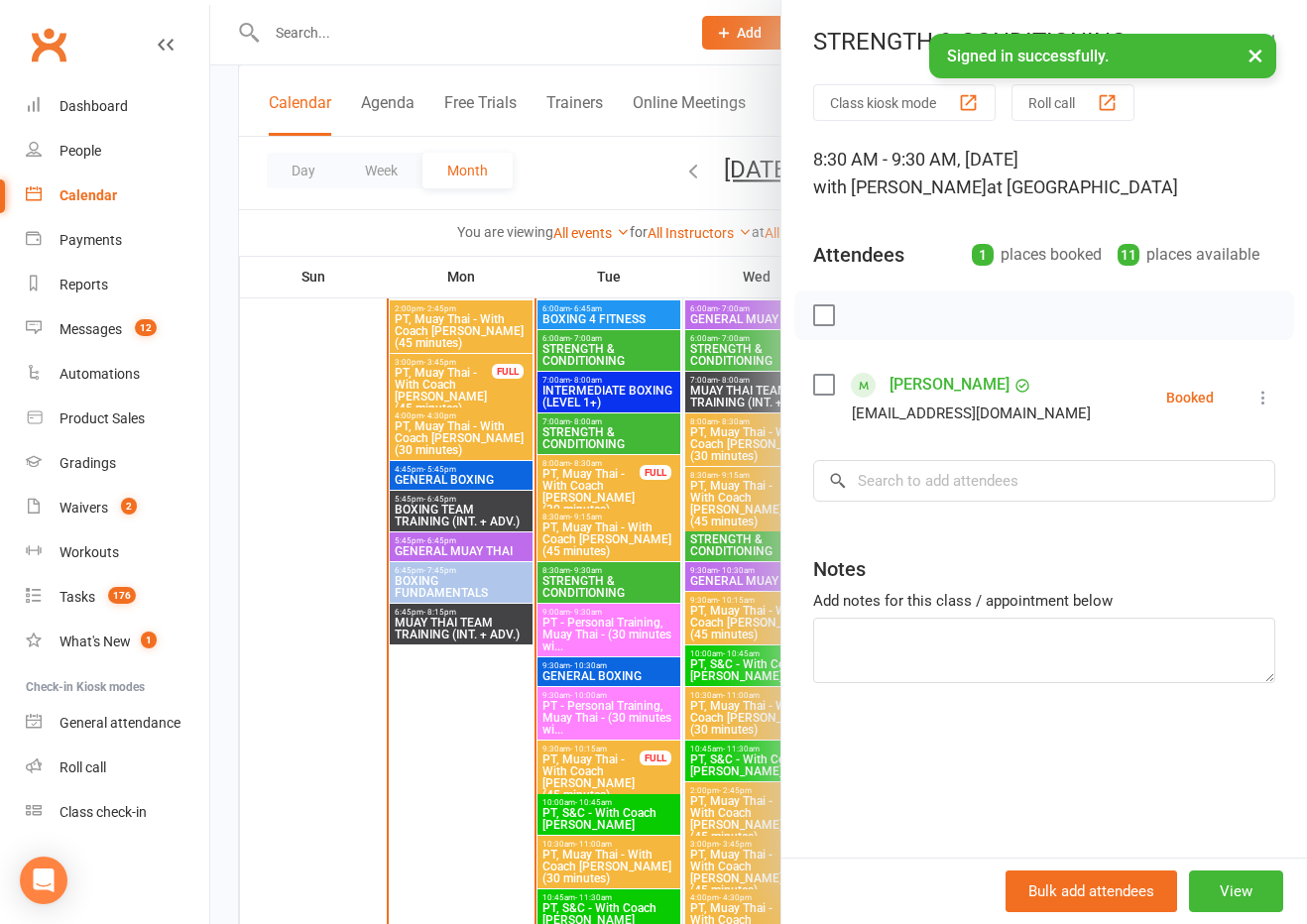 click at bounding box center [759, 462] 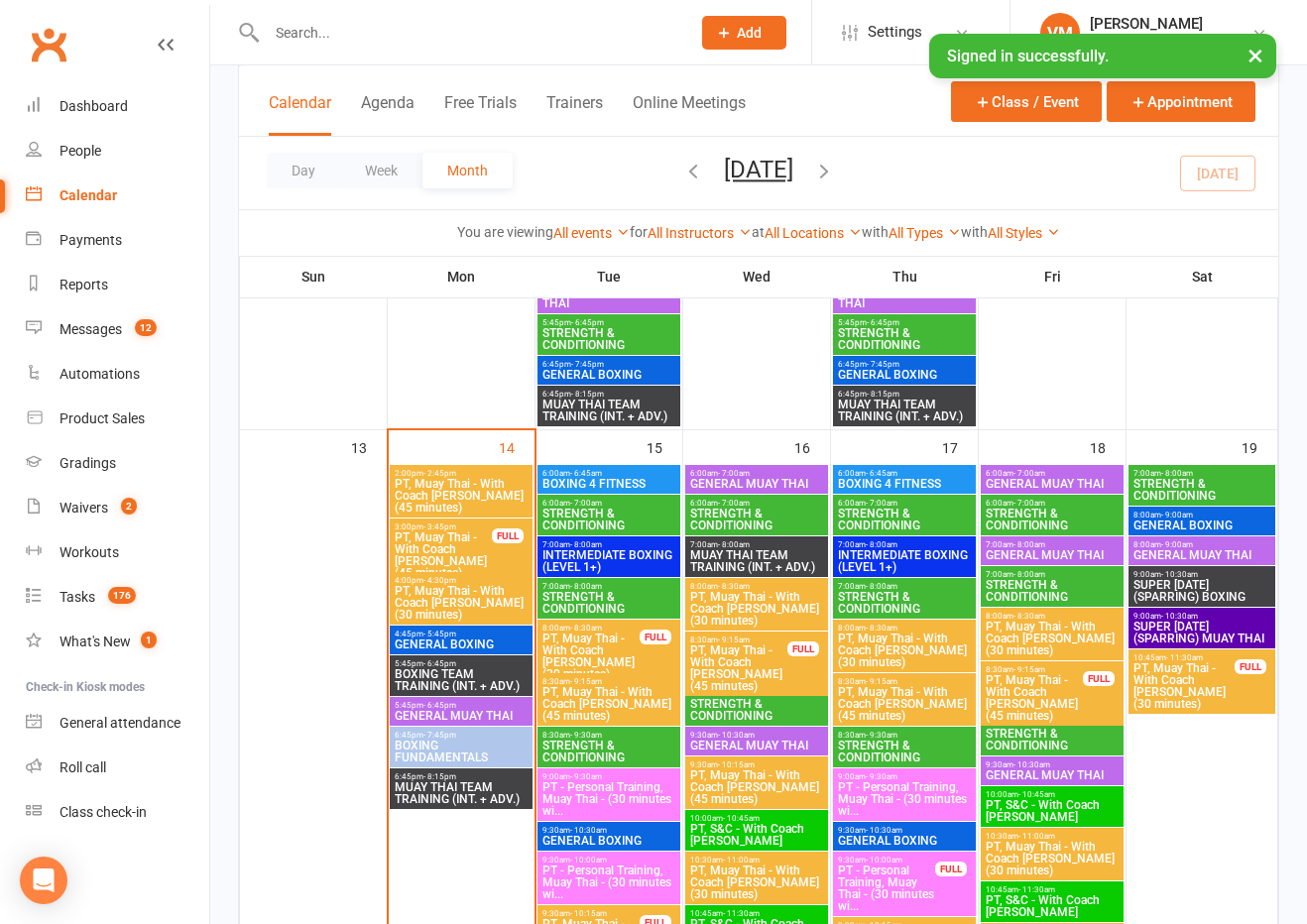 scroll, scrollTop: 2043, scrollLeft: 0, axis: vertical 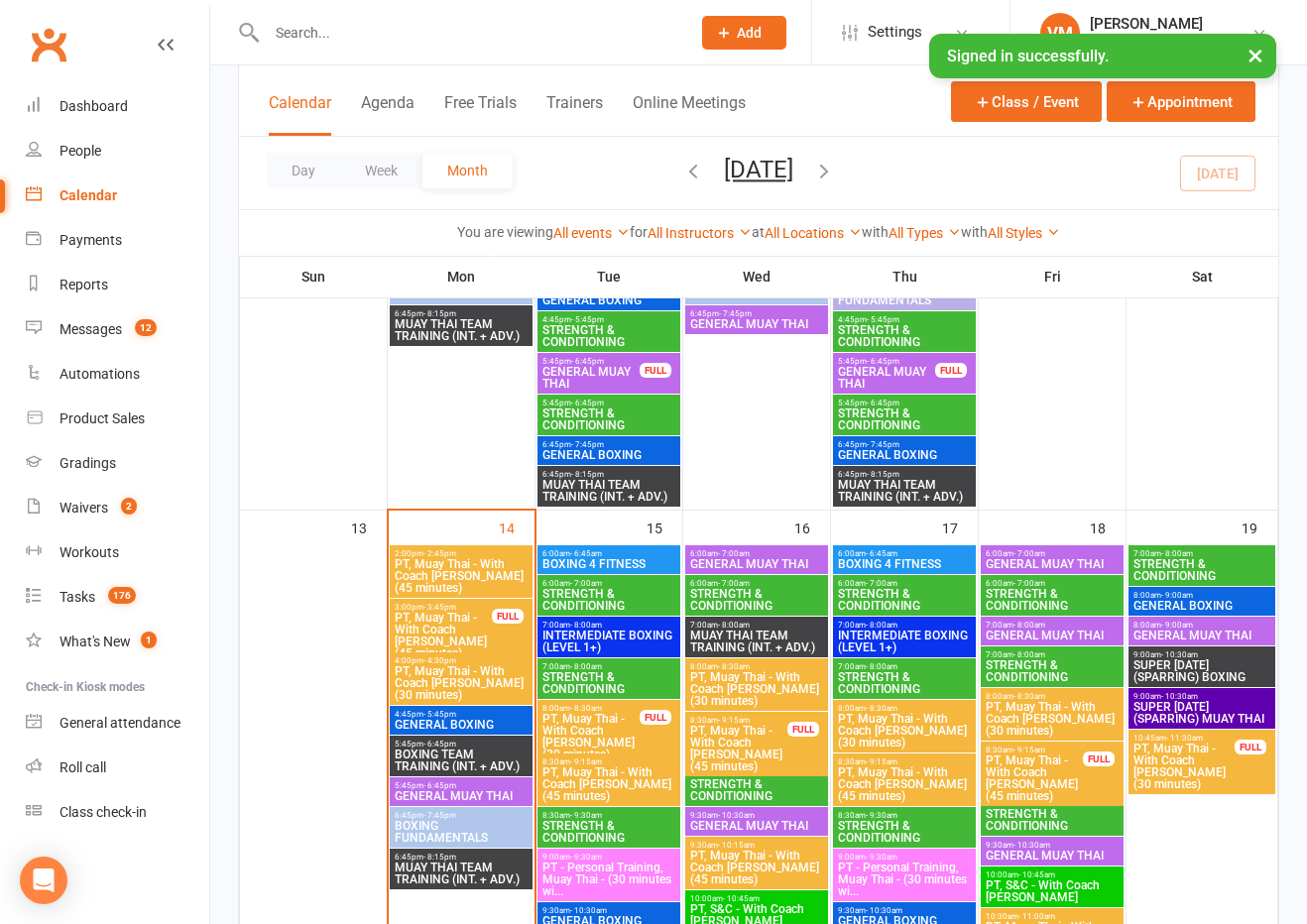 click on "STRENGTH & CONDITIONING" at bounding box center (904, 600) 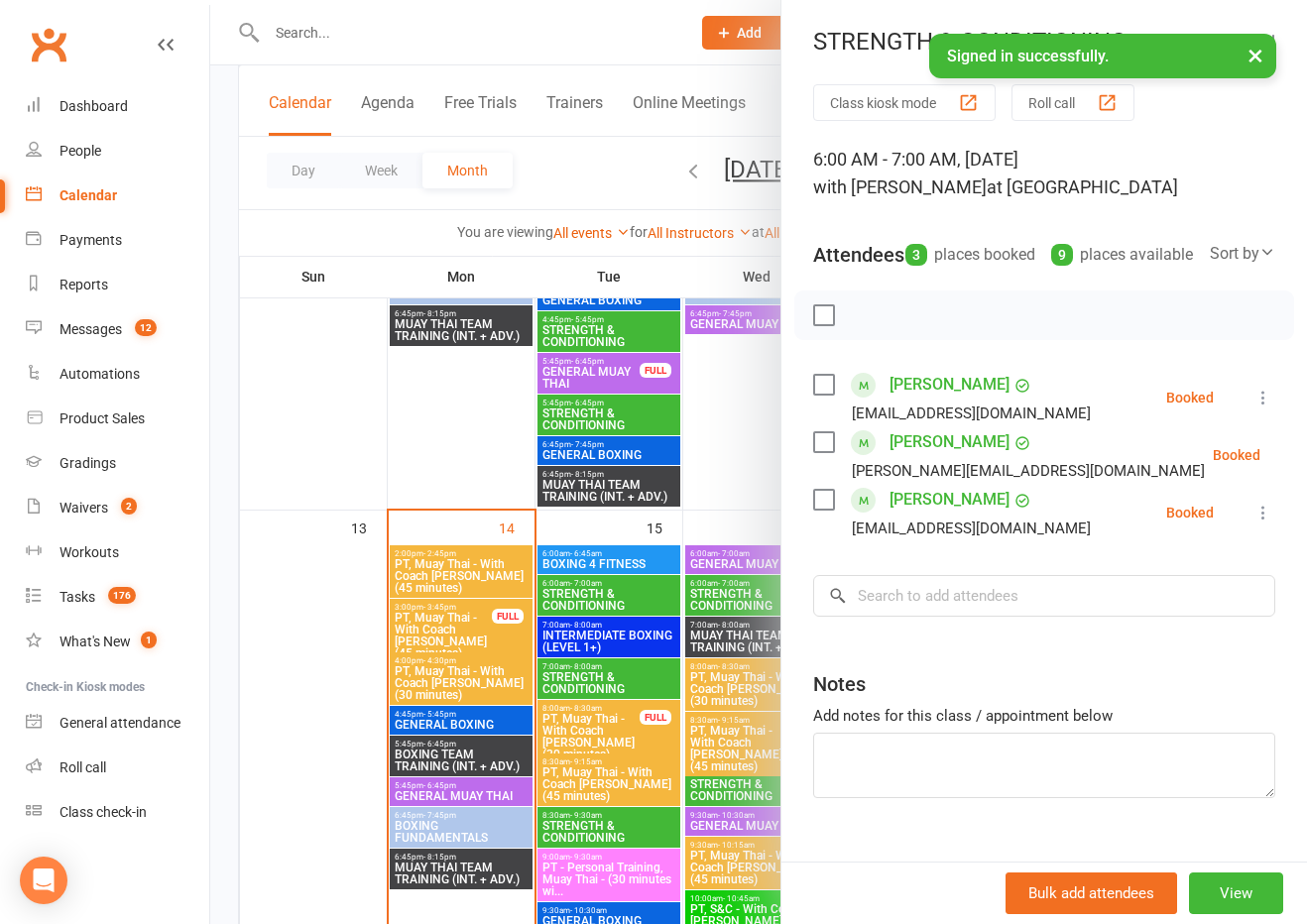 click at bounding box center (759, 462) 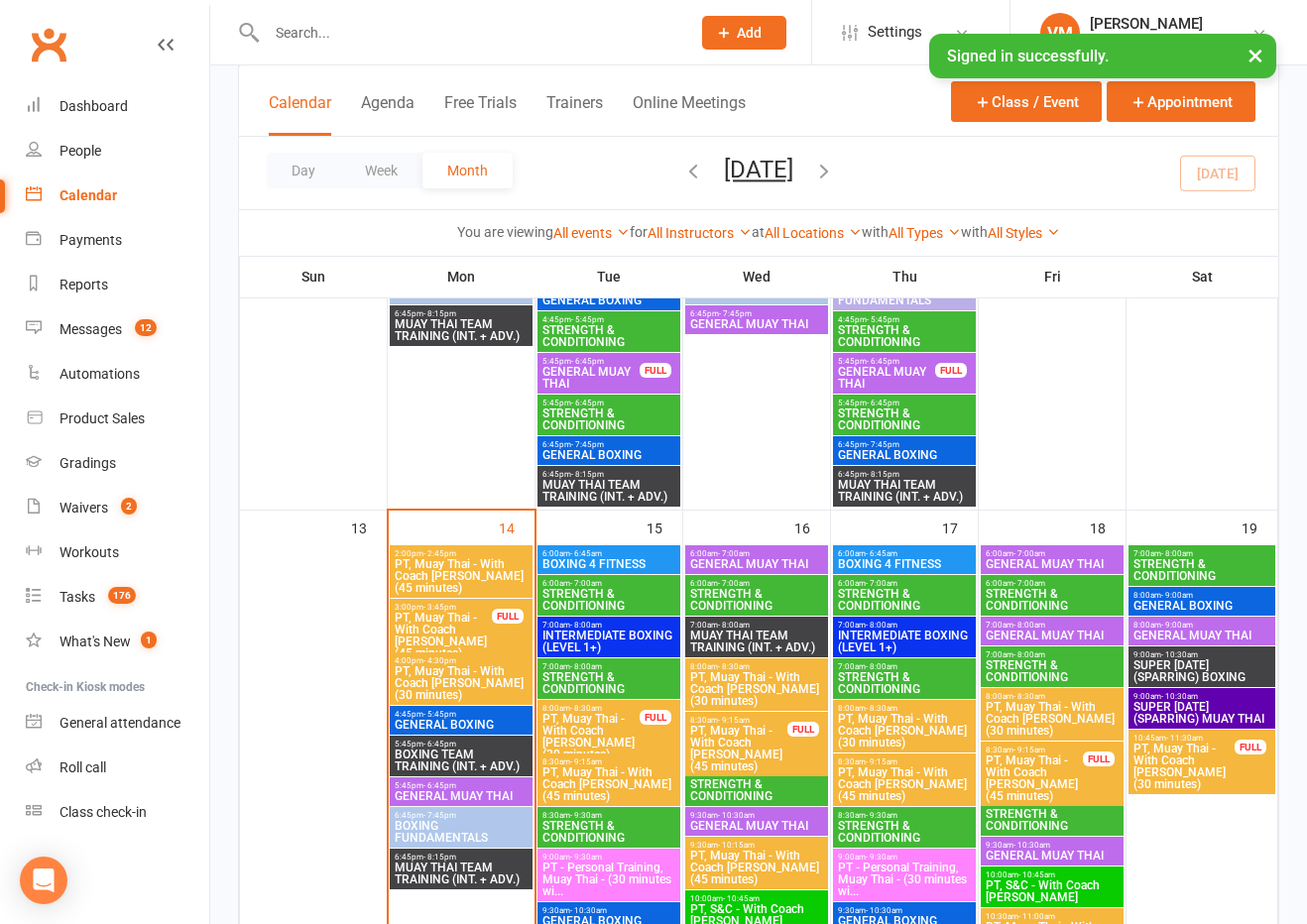 click on "STRENGTH & CONDITIONING" at bounding box center [1052, 600] 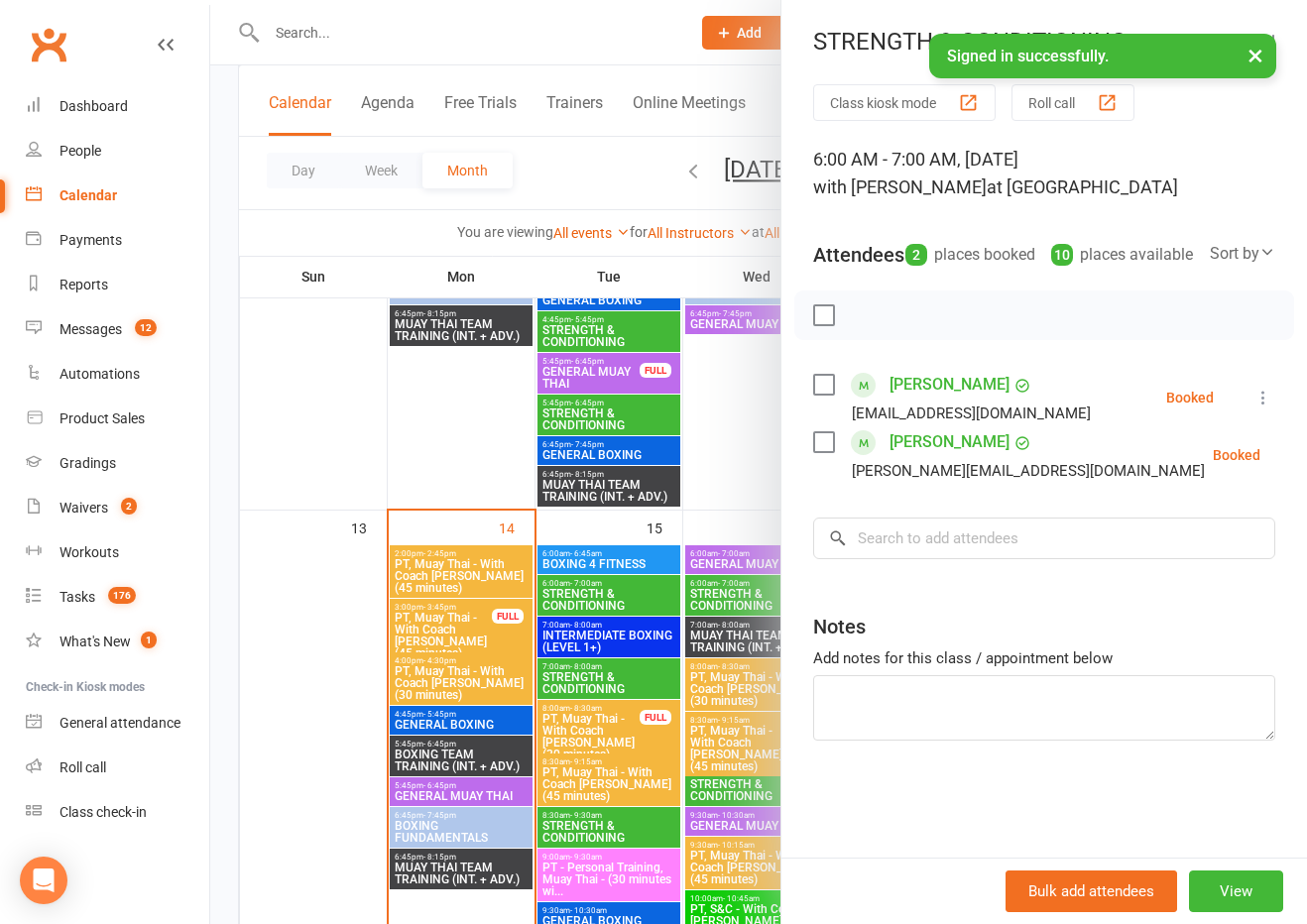 click at bounding box center (759, 462) 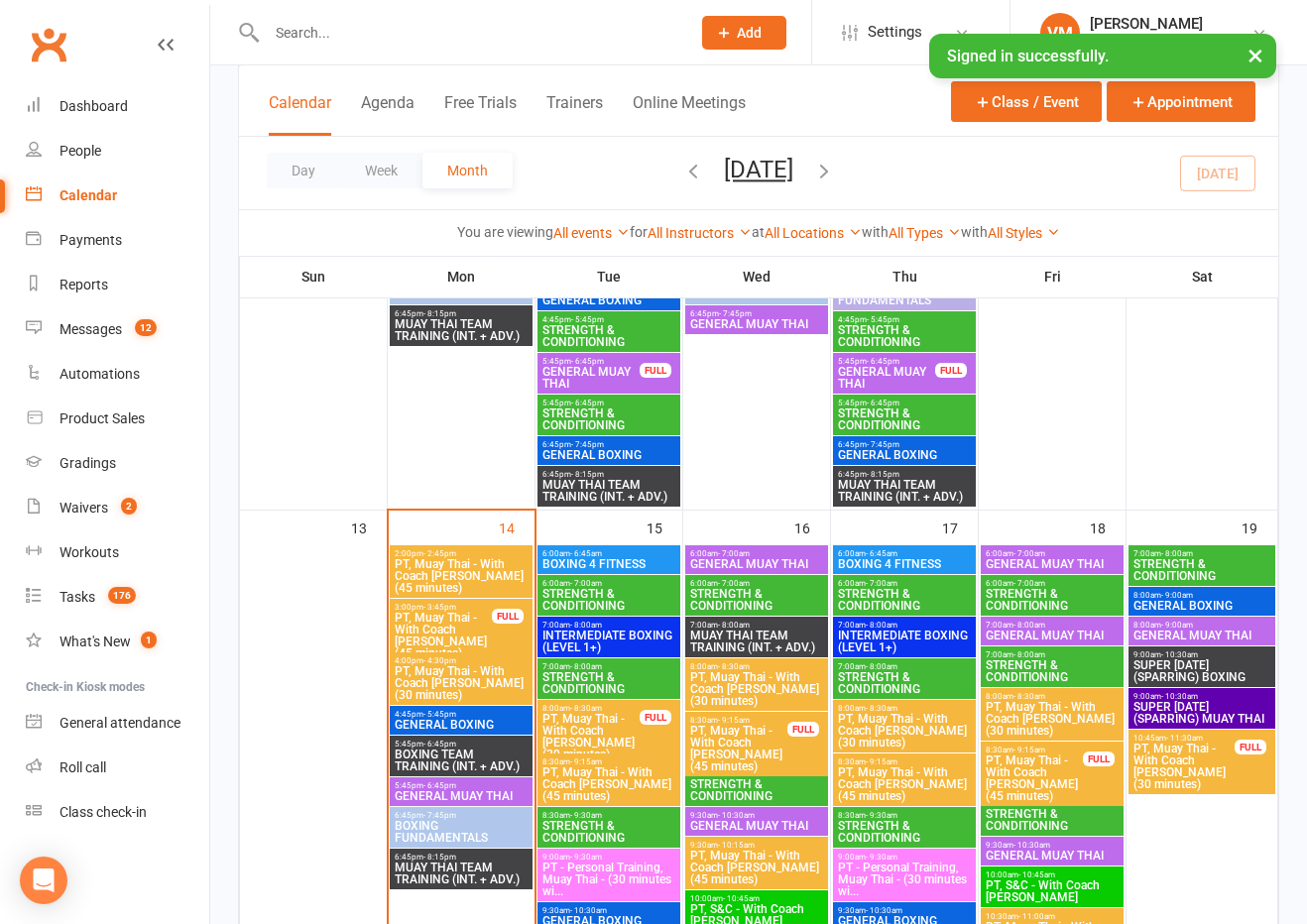 click on "STRENGTH & CONDITIONING" at bounding box center [1052, 671] 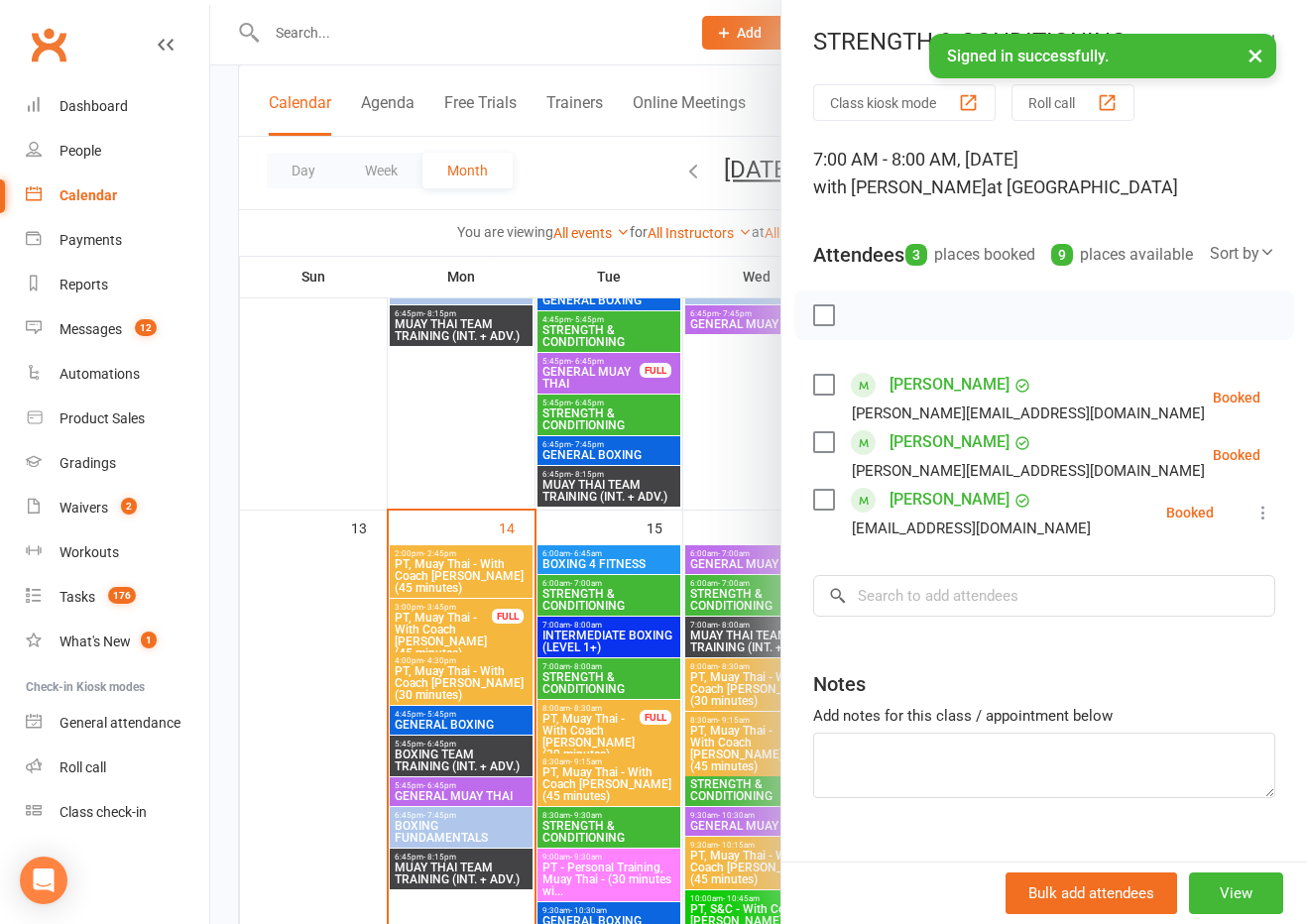 click at bounding box center [759, 462] 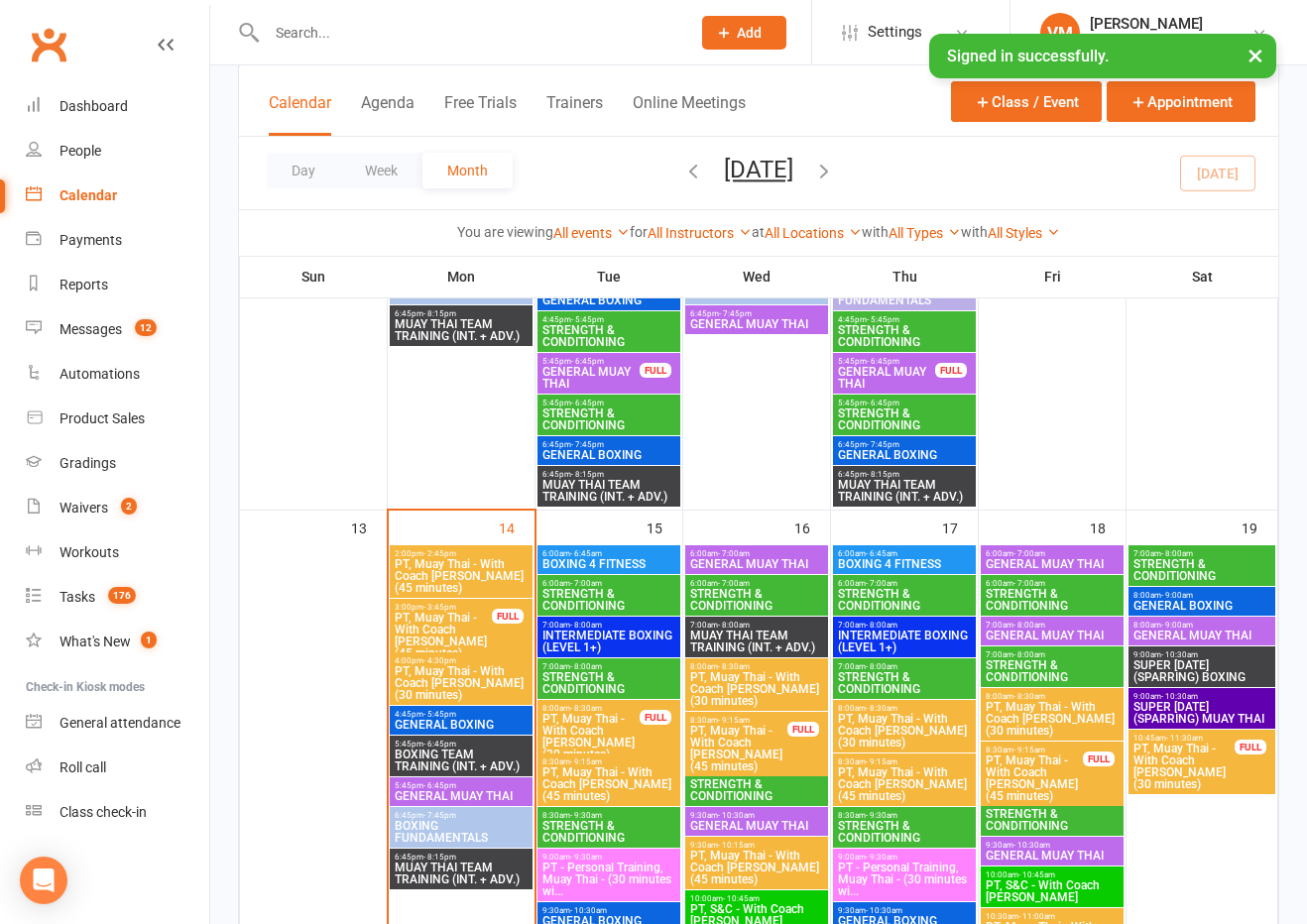 click on "STRENGTH & CONDITIONING" at bounding box center (904, 683) 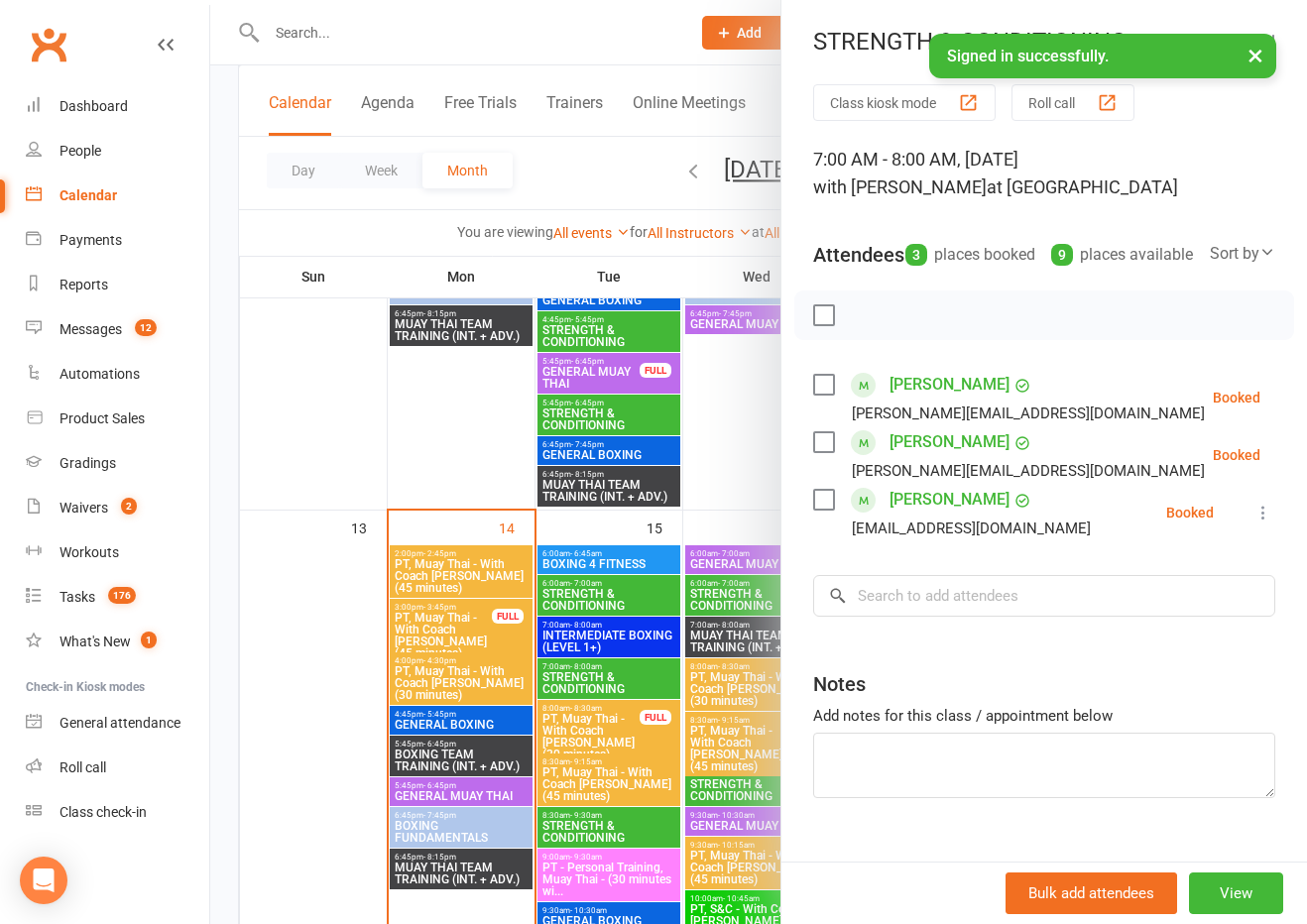 click at bounding box center (759, 462) 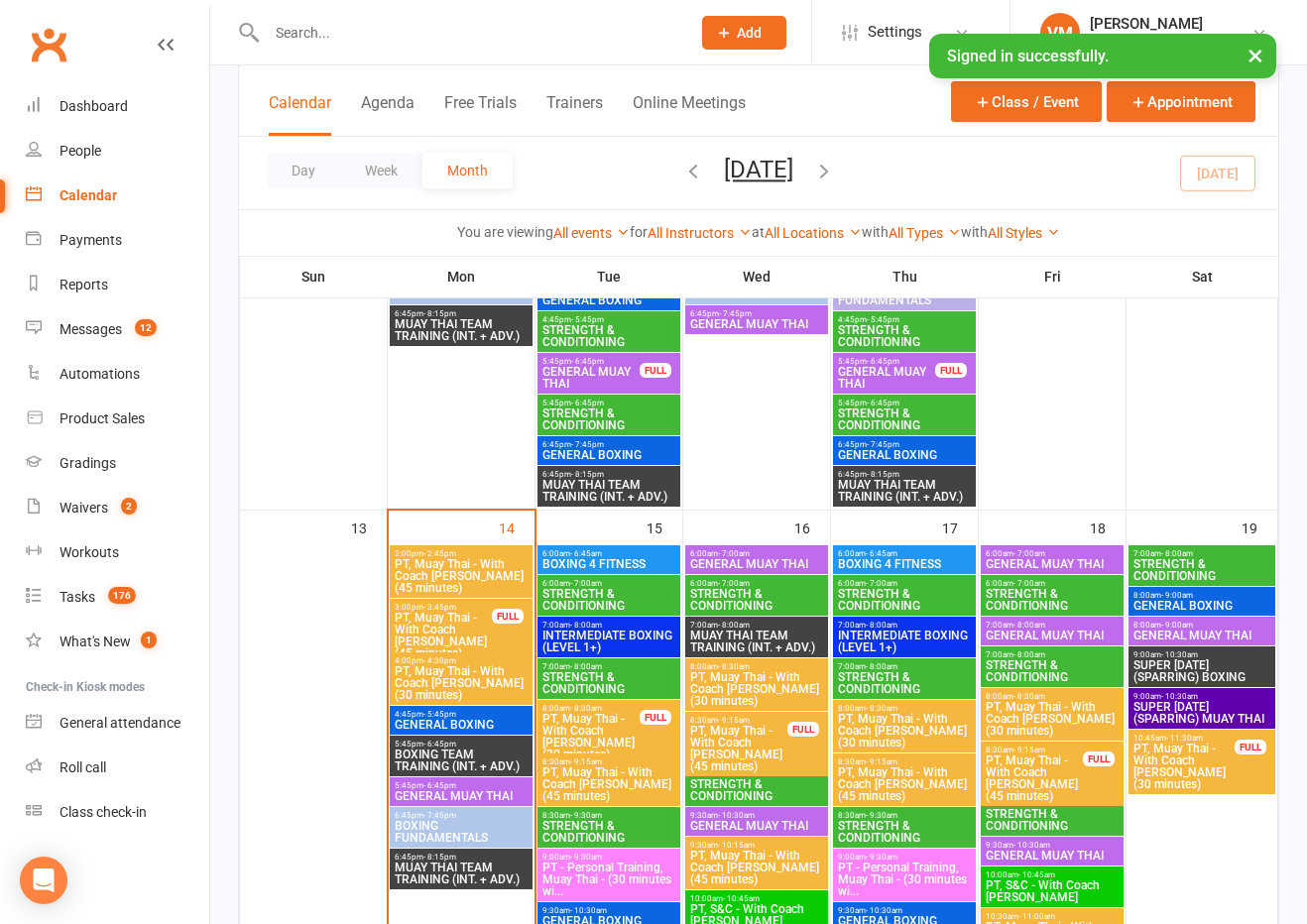 click on "6:00am  - 7:00am STRENGTH & CONDITIONING" at bounding box center [904, 595] 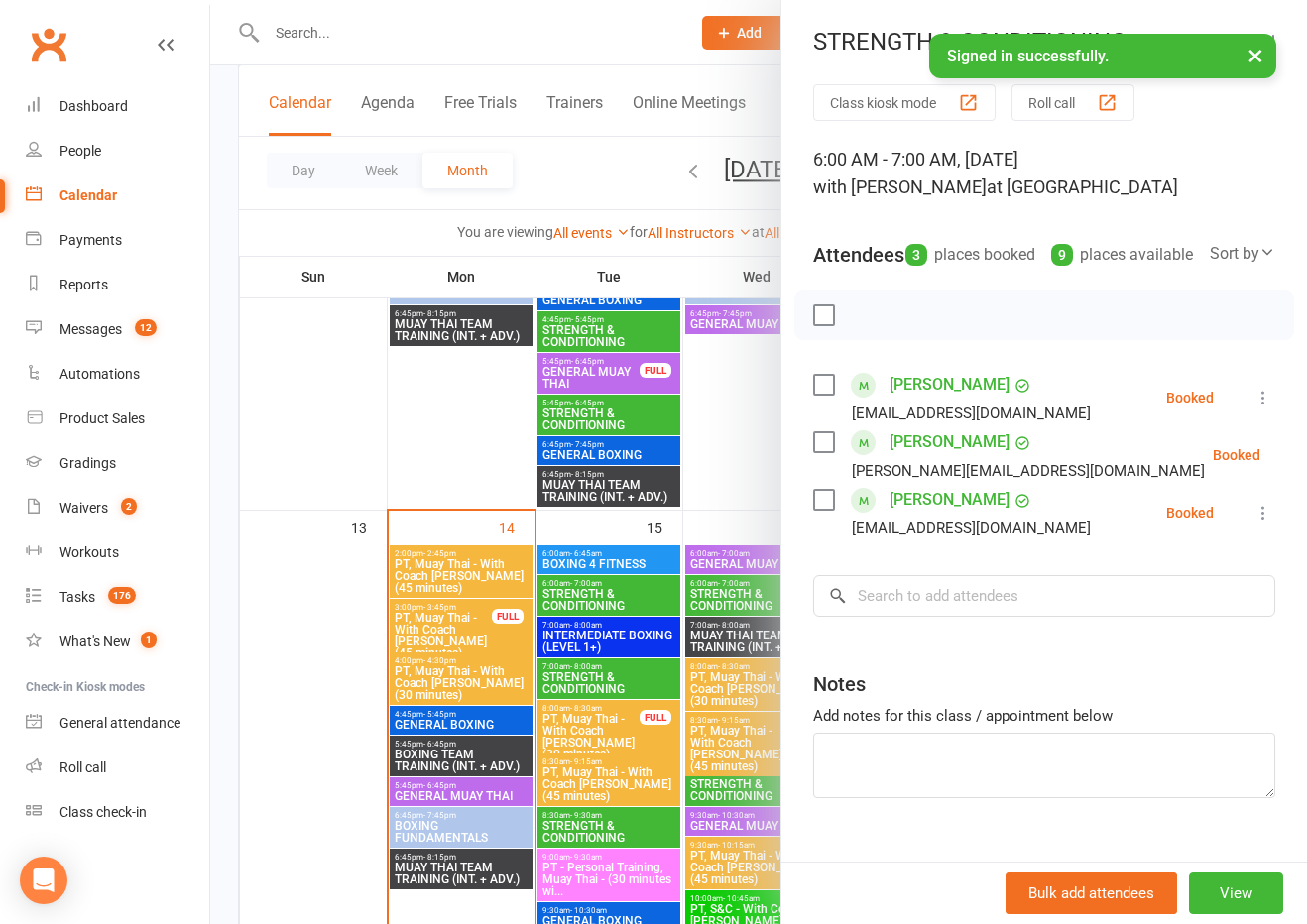 click at bounding box center (759, 462) 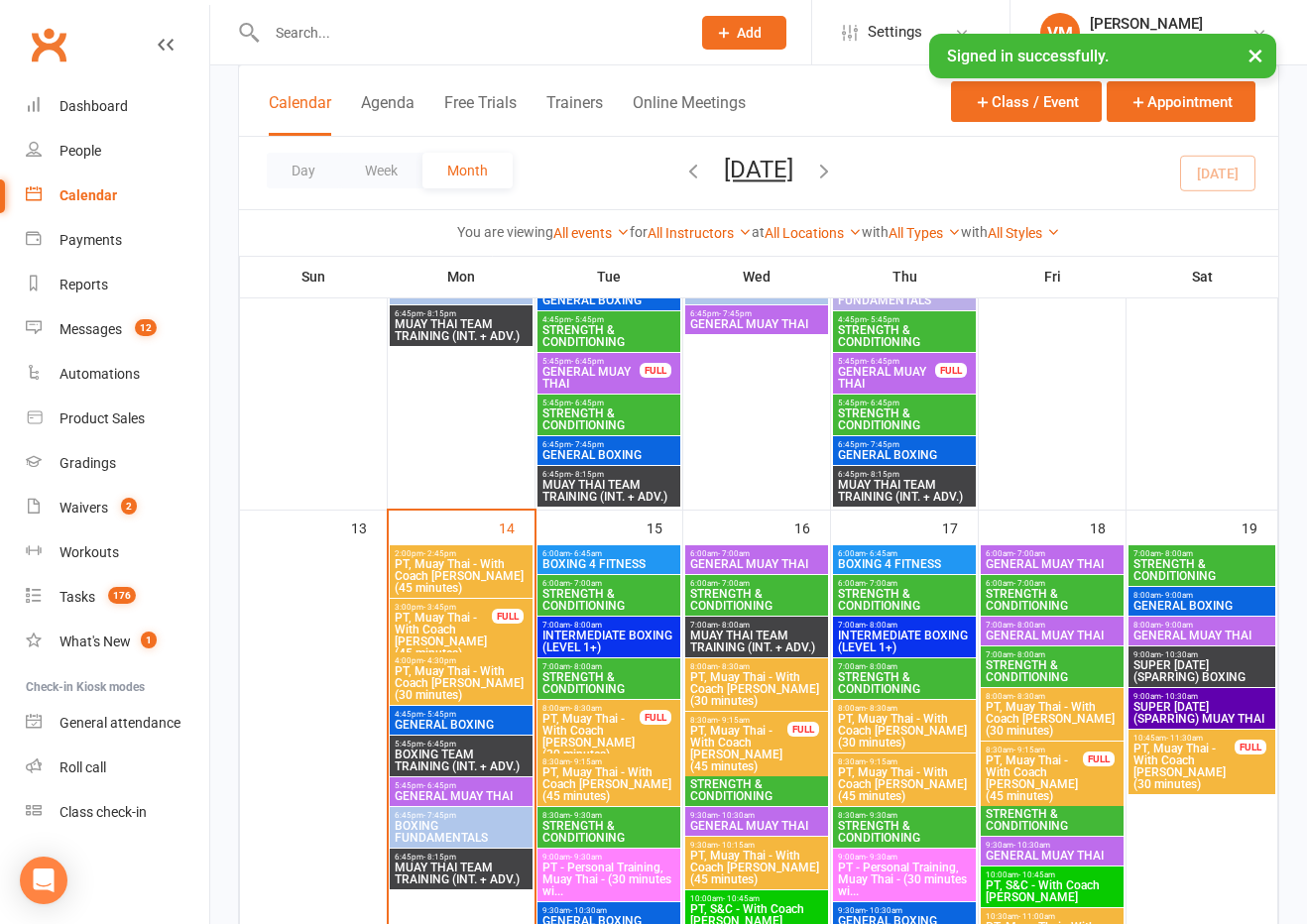 click on "6:00am  - 7:00am" at bounding box center (904, 583) 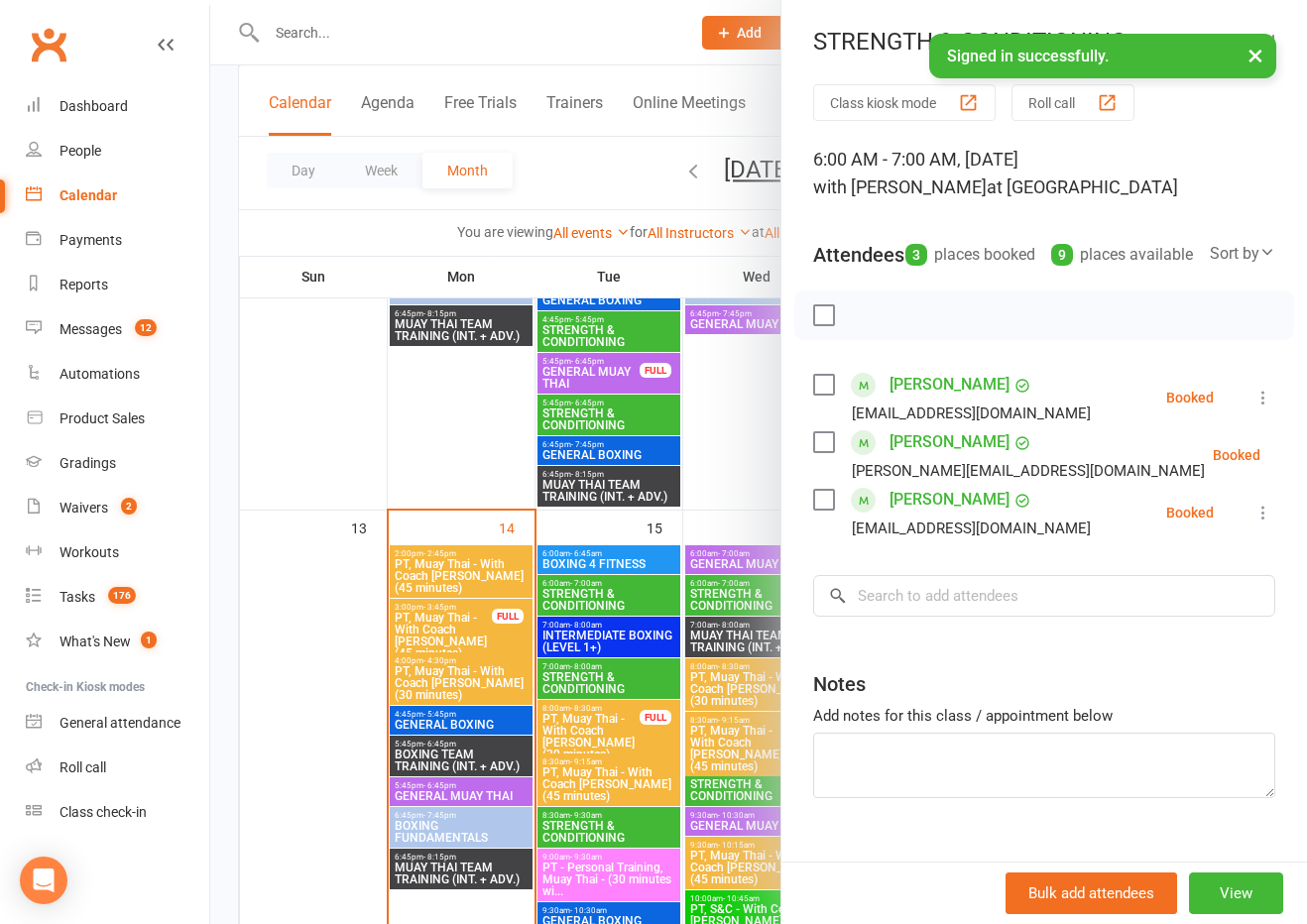 click at bounding box center [759, 462] 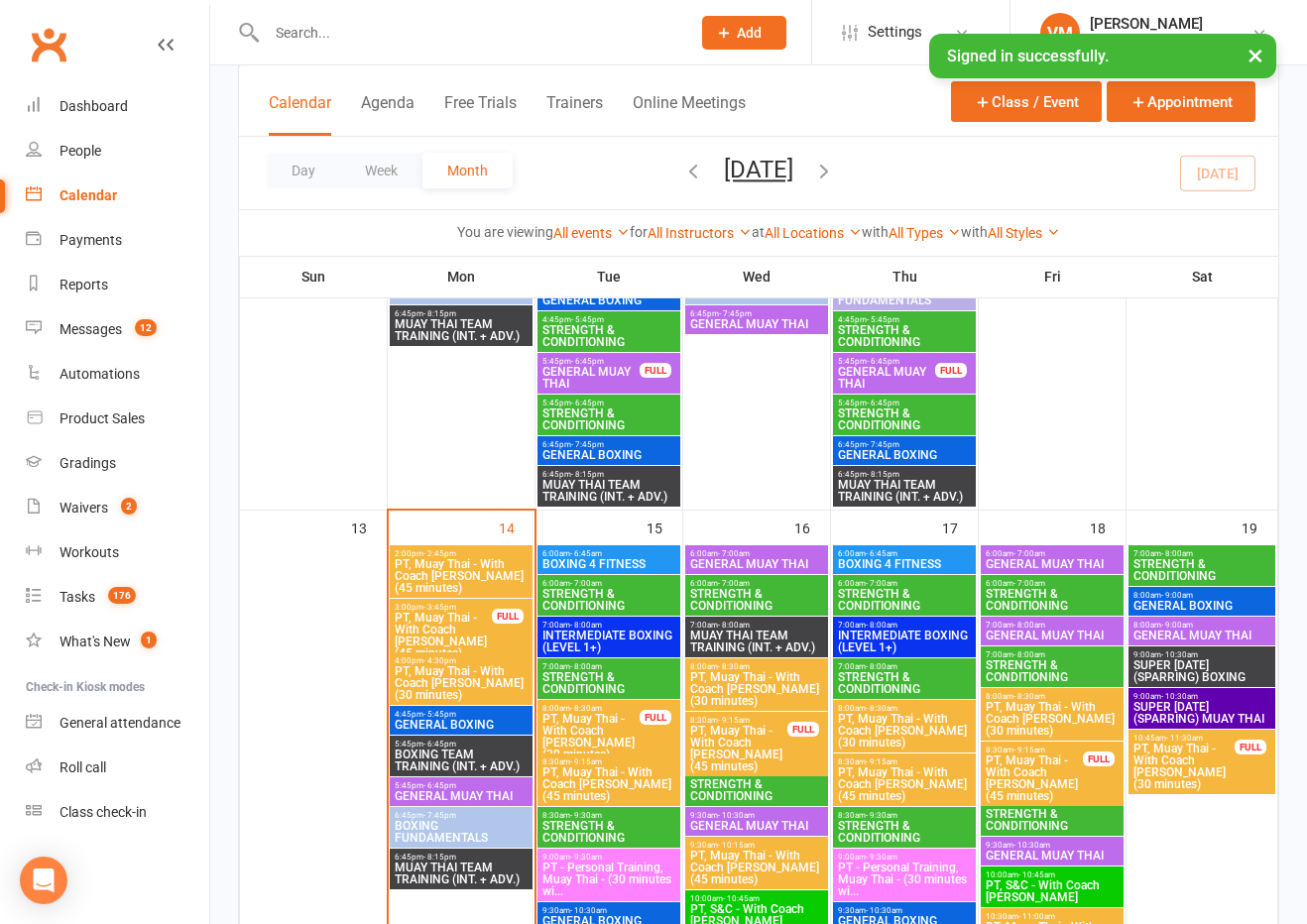 click on "STRENGTH & CONDITIONING" at bounding box center [1052, 600] 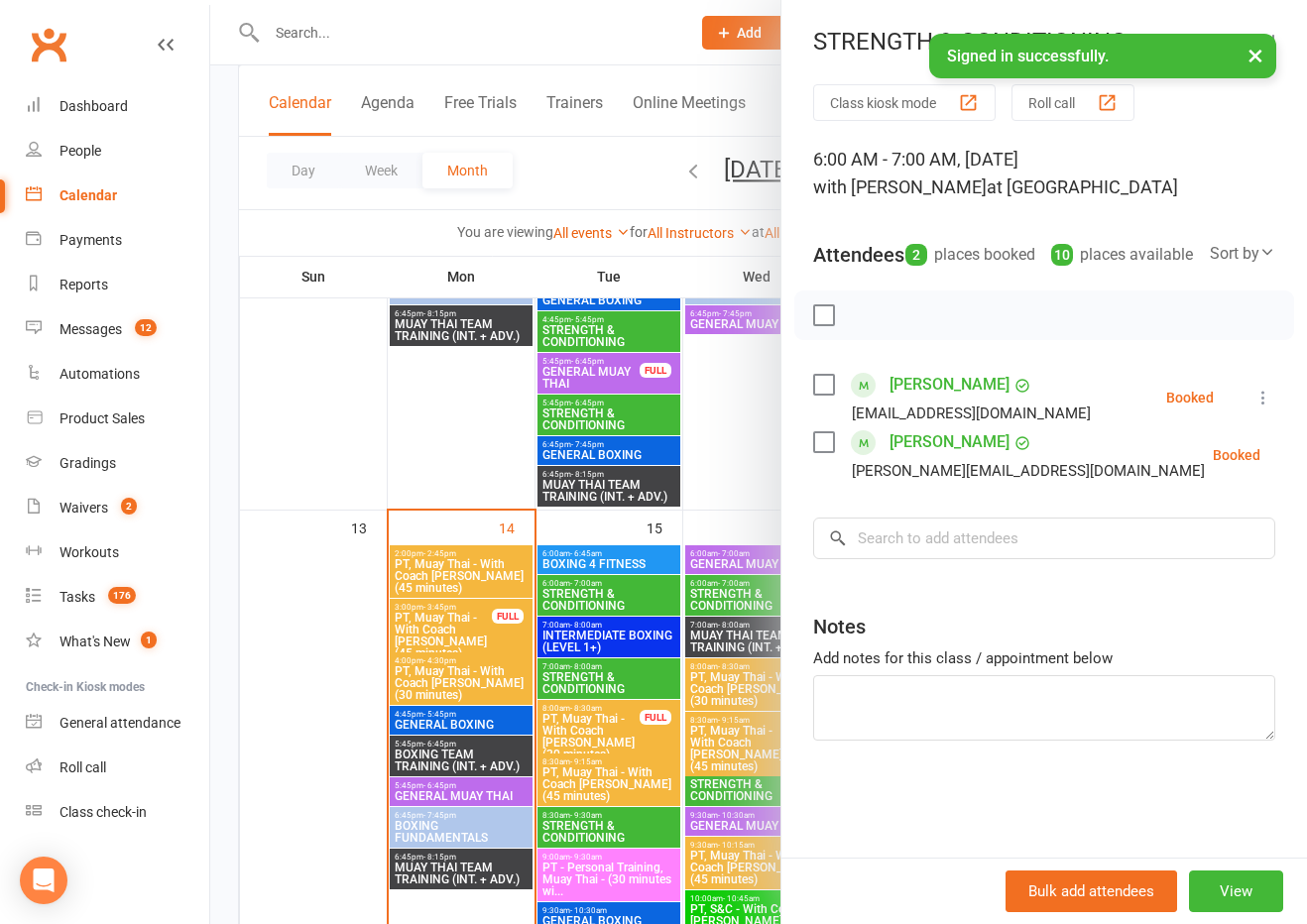 click at bounding box center (759, 462) 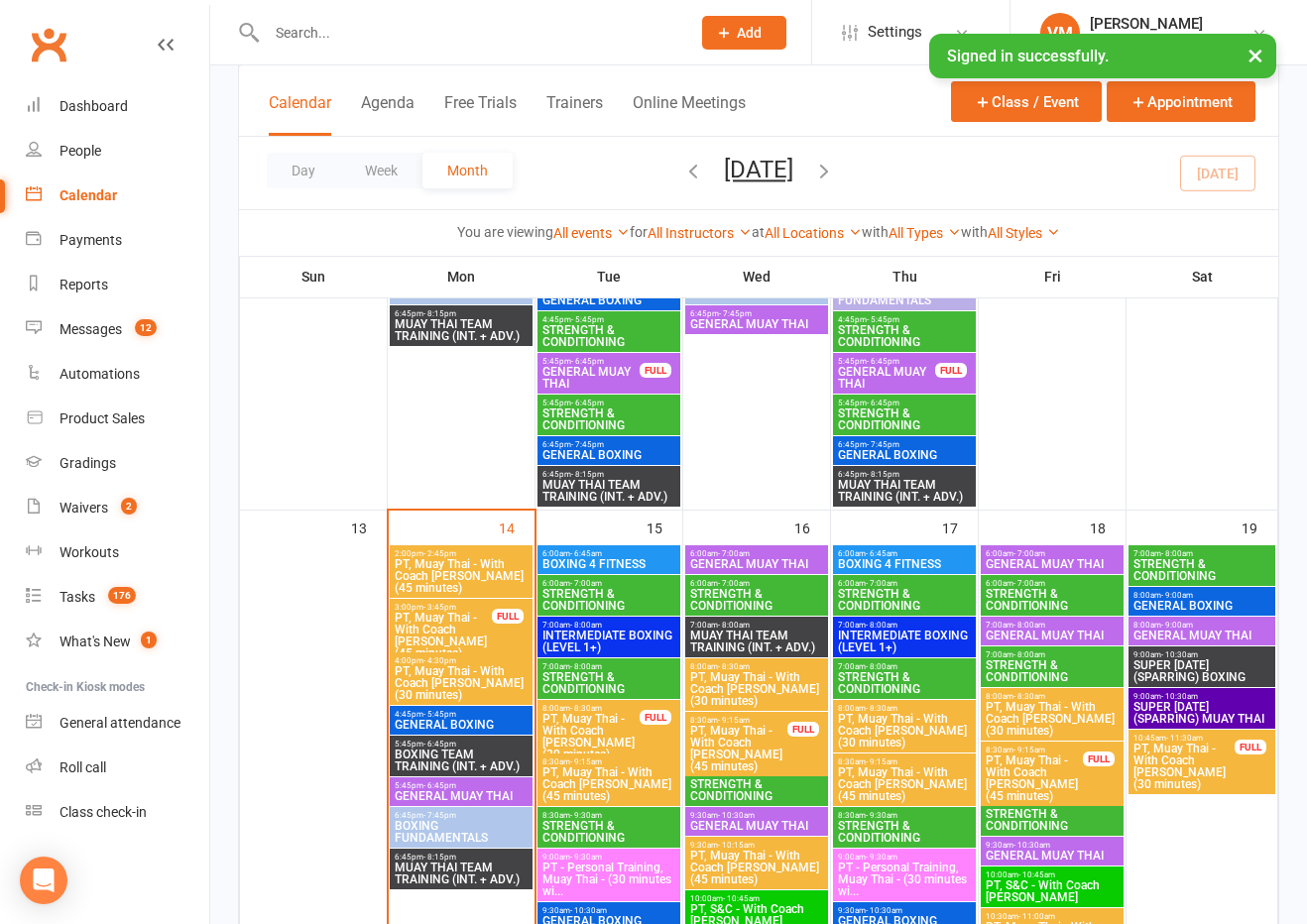 click on "STRENGTH & CONDITIONING" at bounding box center (1052, 671) 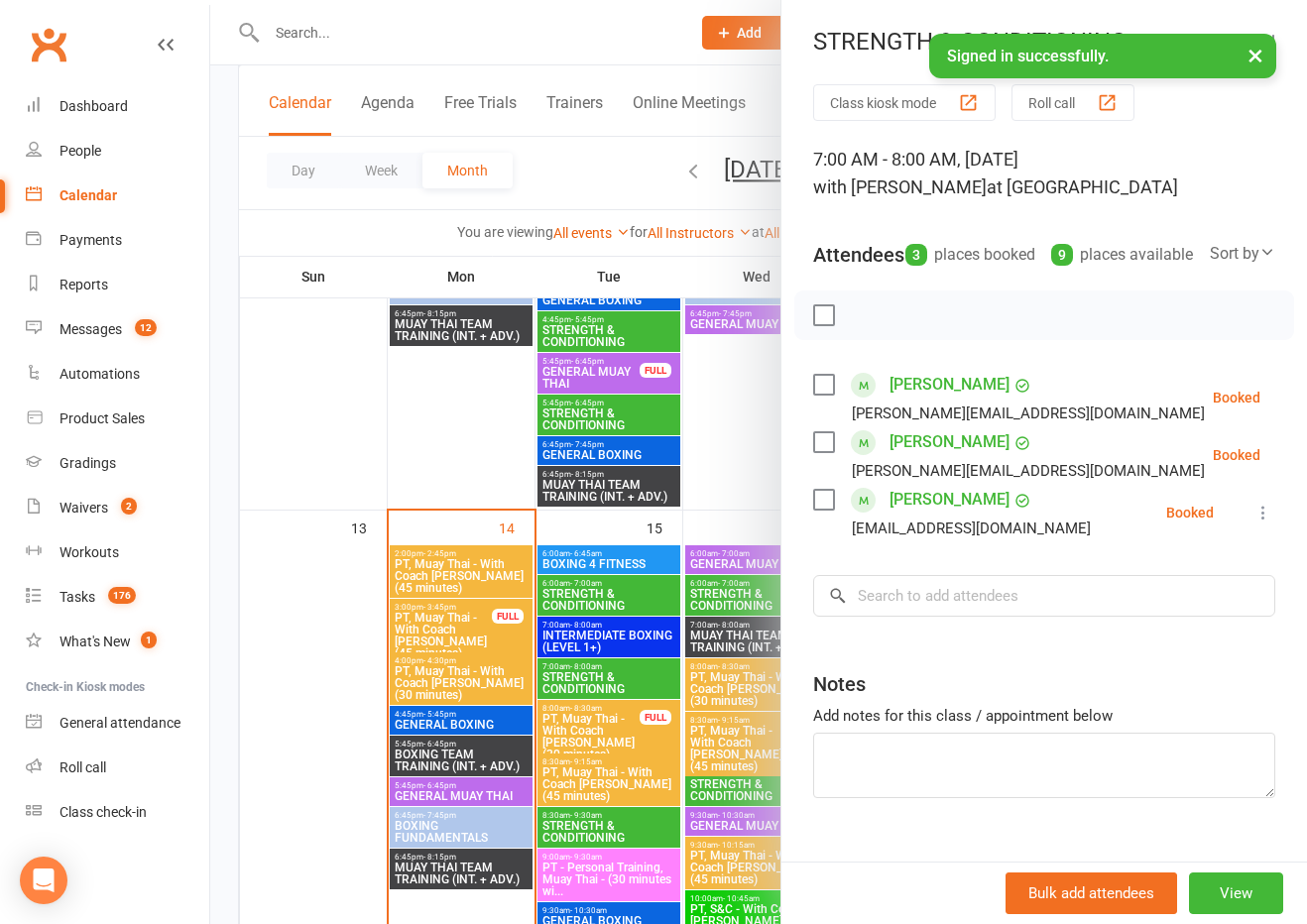 click at bounding box center [759, 462] 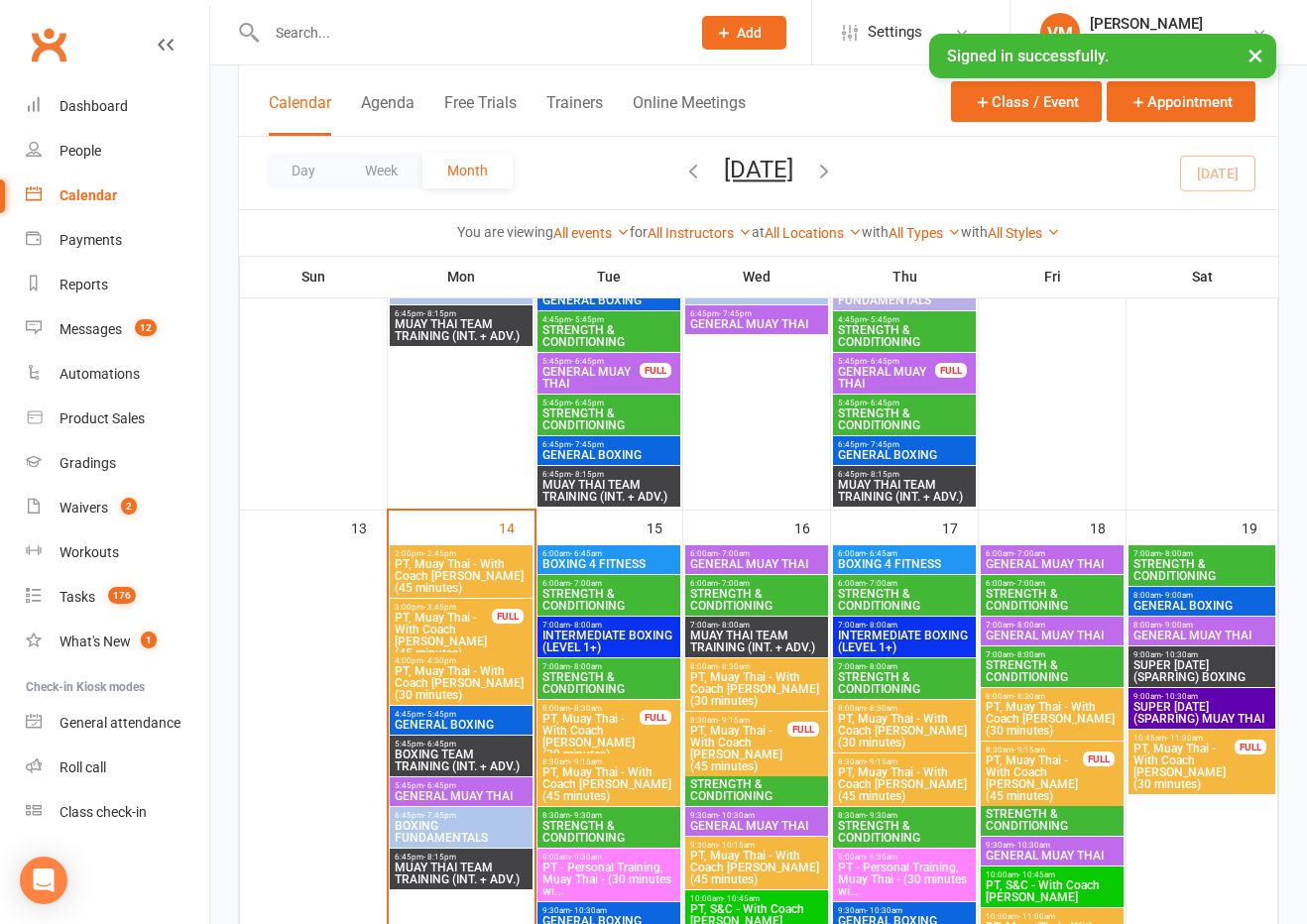 click on "STRENGTH & CONDITIONING" at bounding box center [1052, 820] 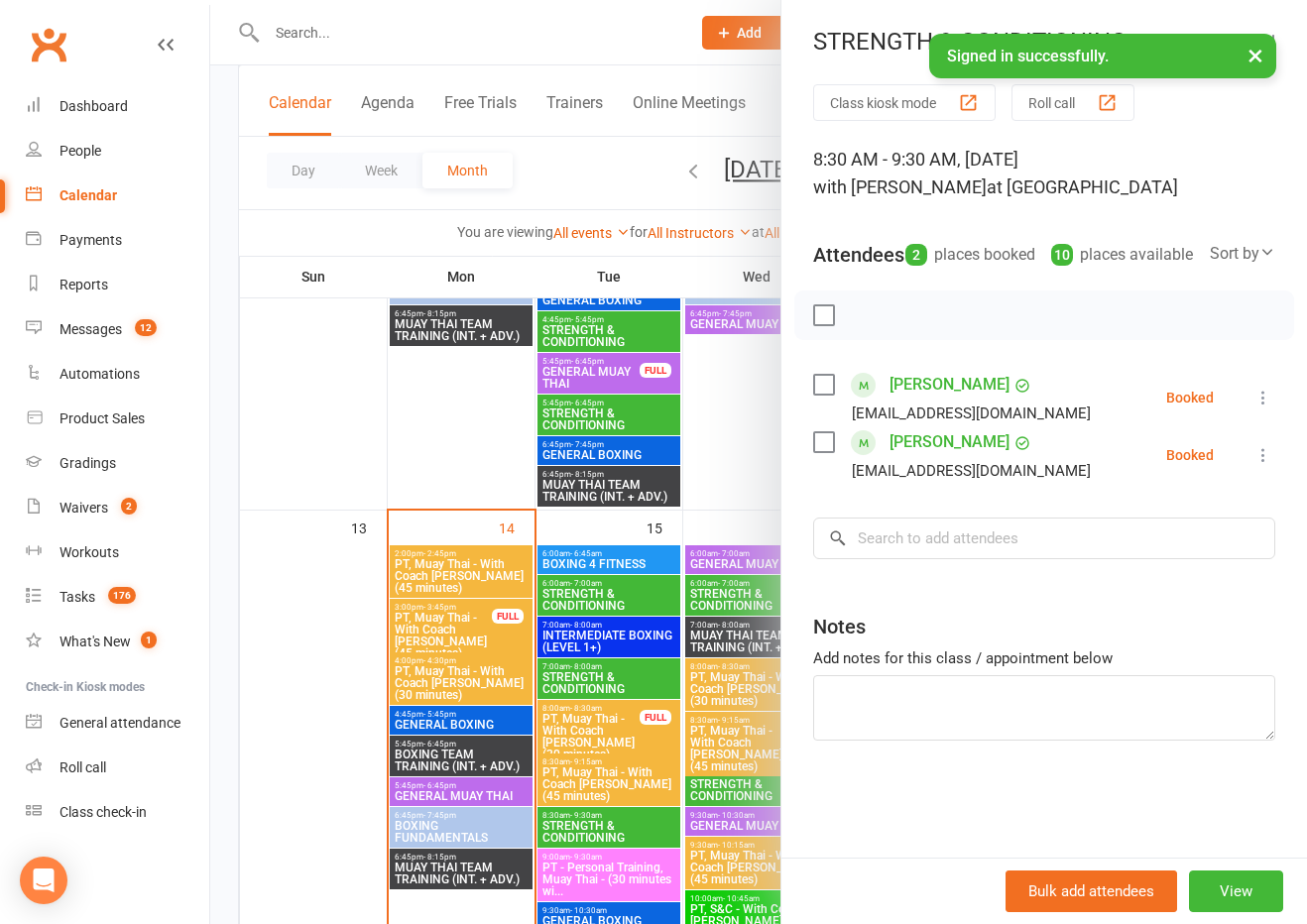 click at bounding box center (759, 462) 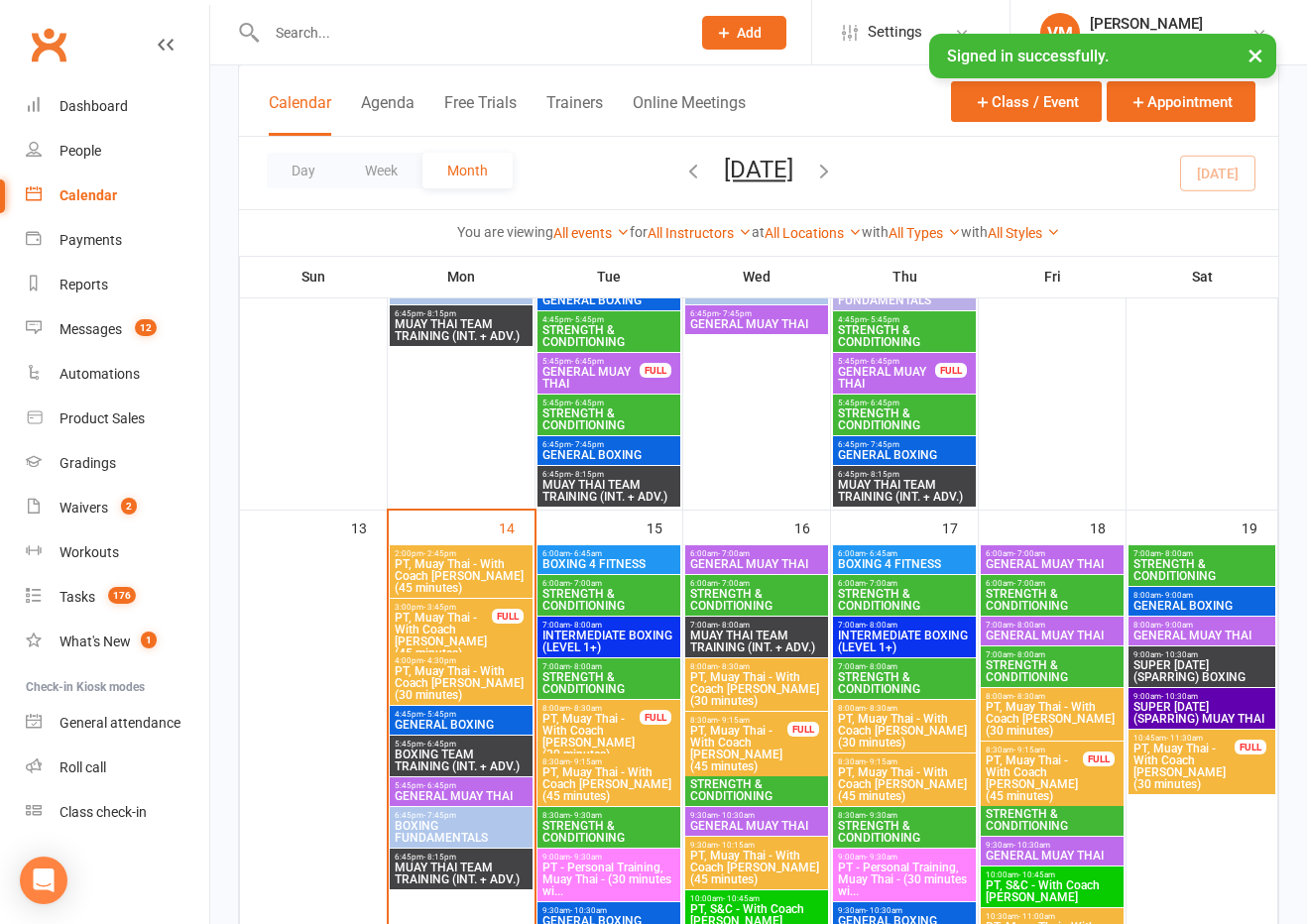 click on "7:00am  - 8:00am STRENGTH & CONDITIONING" at bounding box center [609, 678] 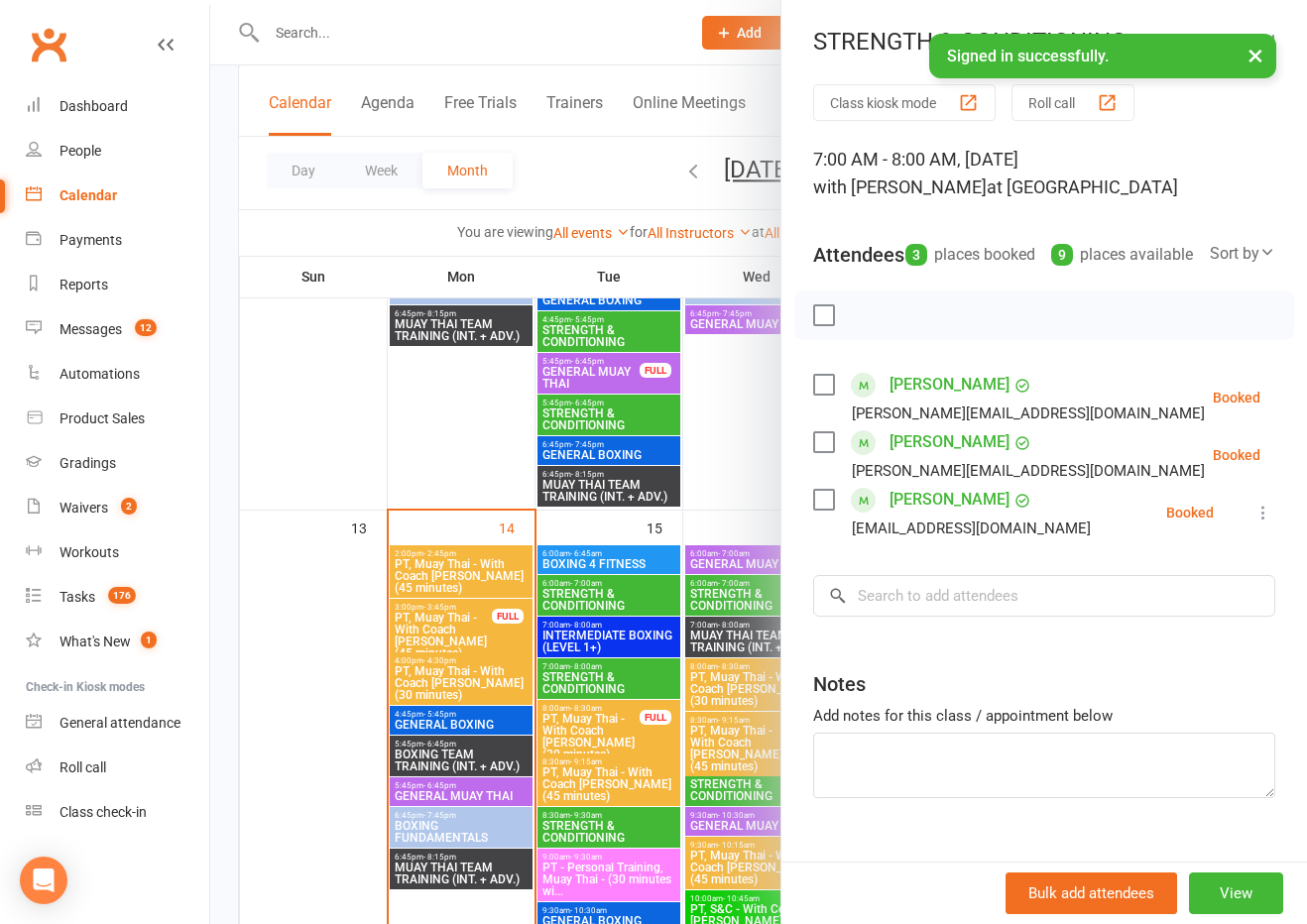 click at bounding box center [759, 462] 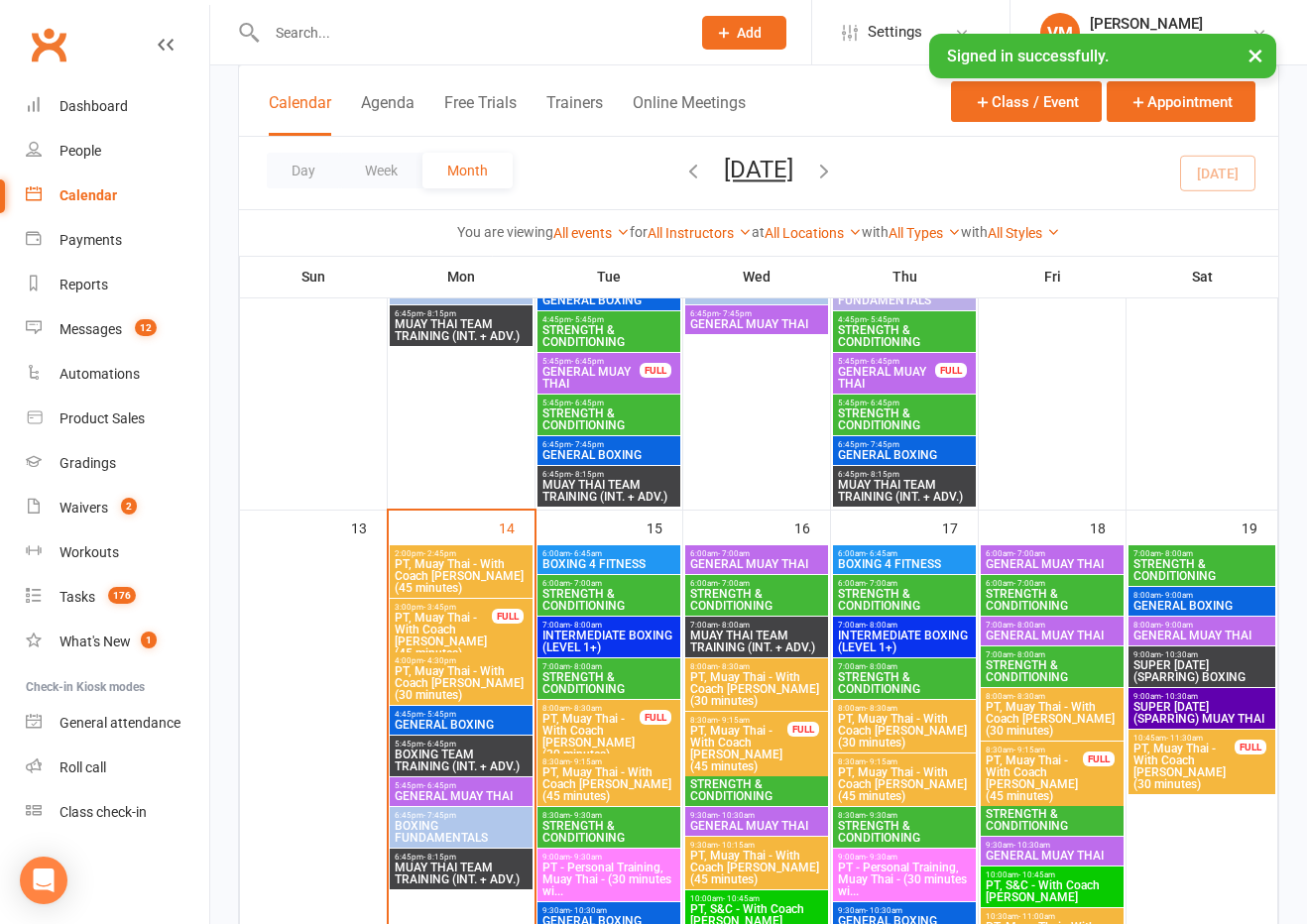 click on "STRENGTH & CONDITIONING" at bounding box center [609, 600] 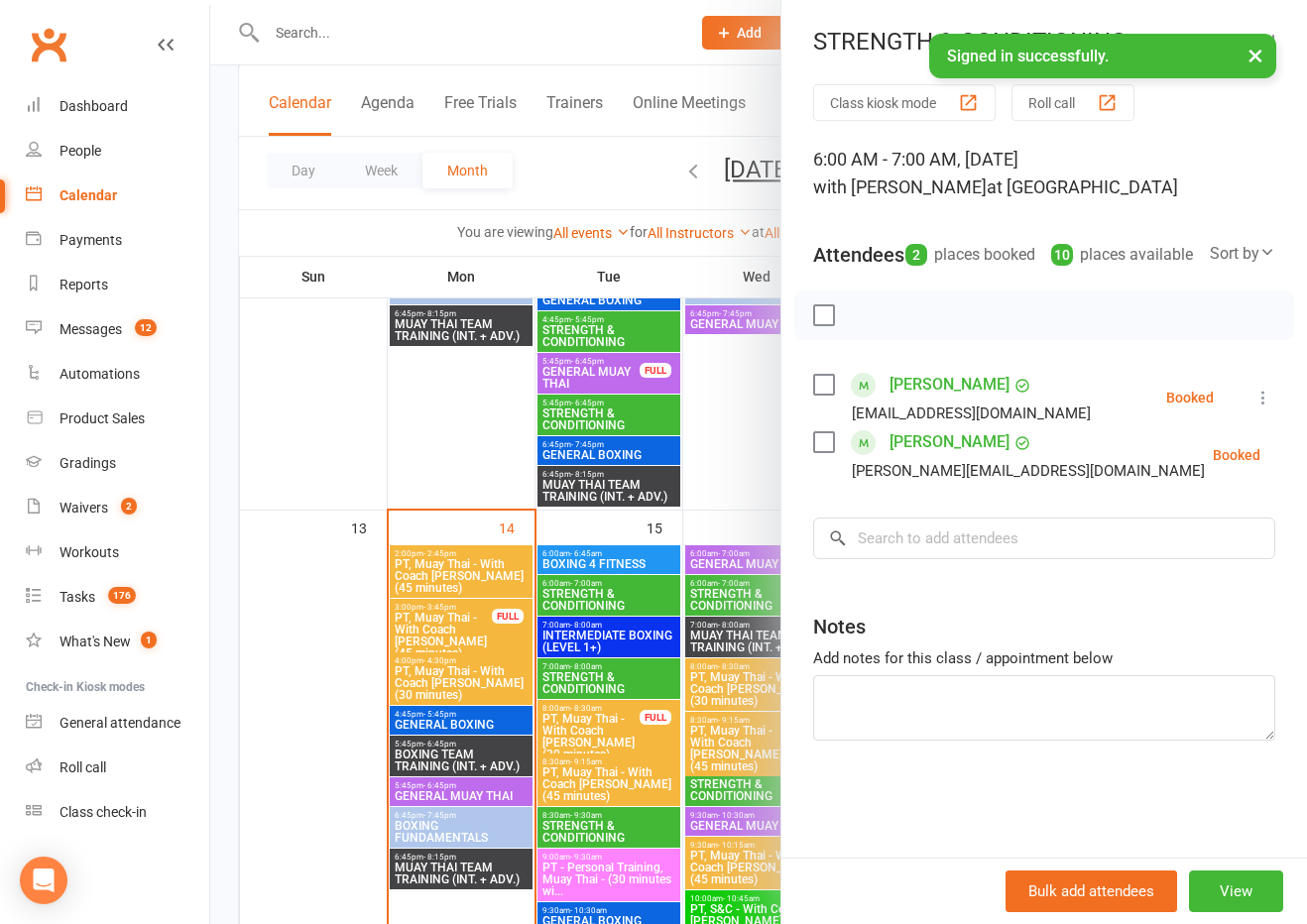 click at bounding box center (759, 462) 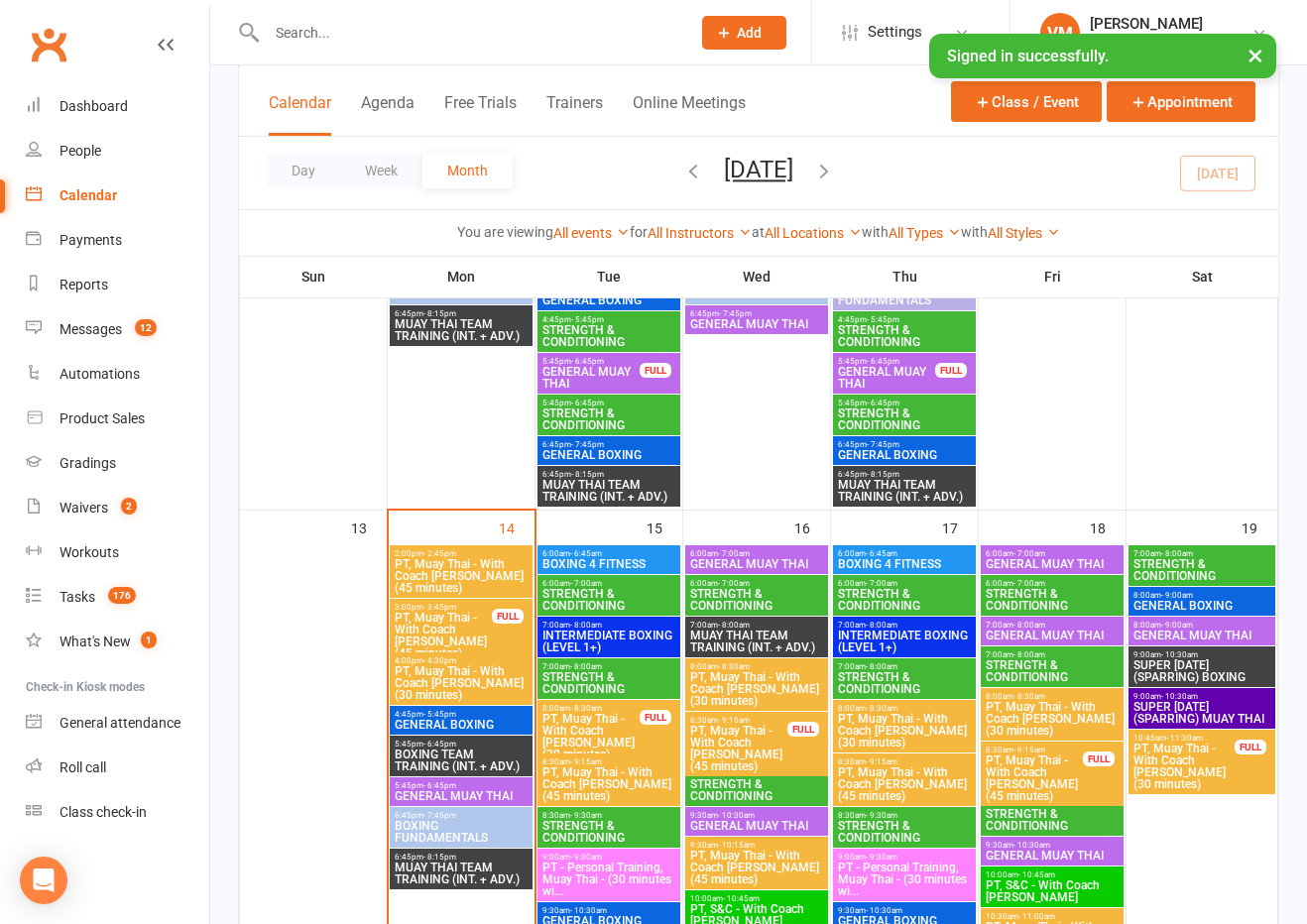 click on "STRENGTH & CONDITIONING" at bounding box center (757, 600) 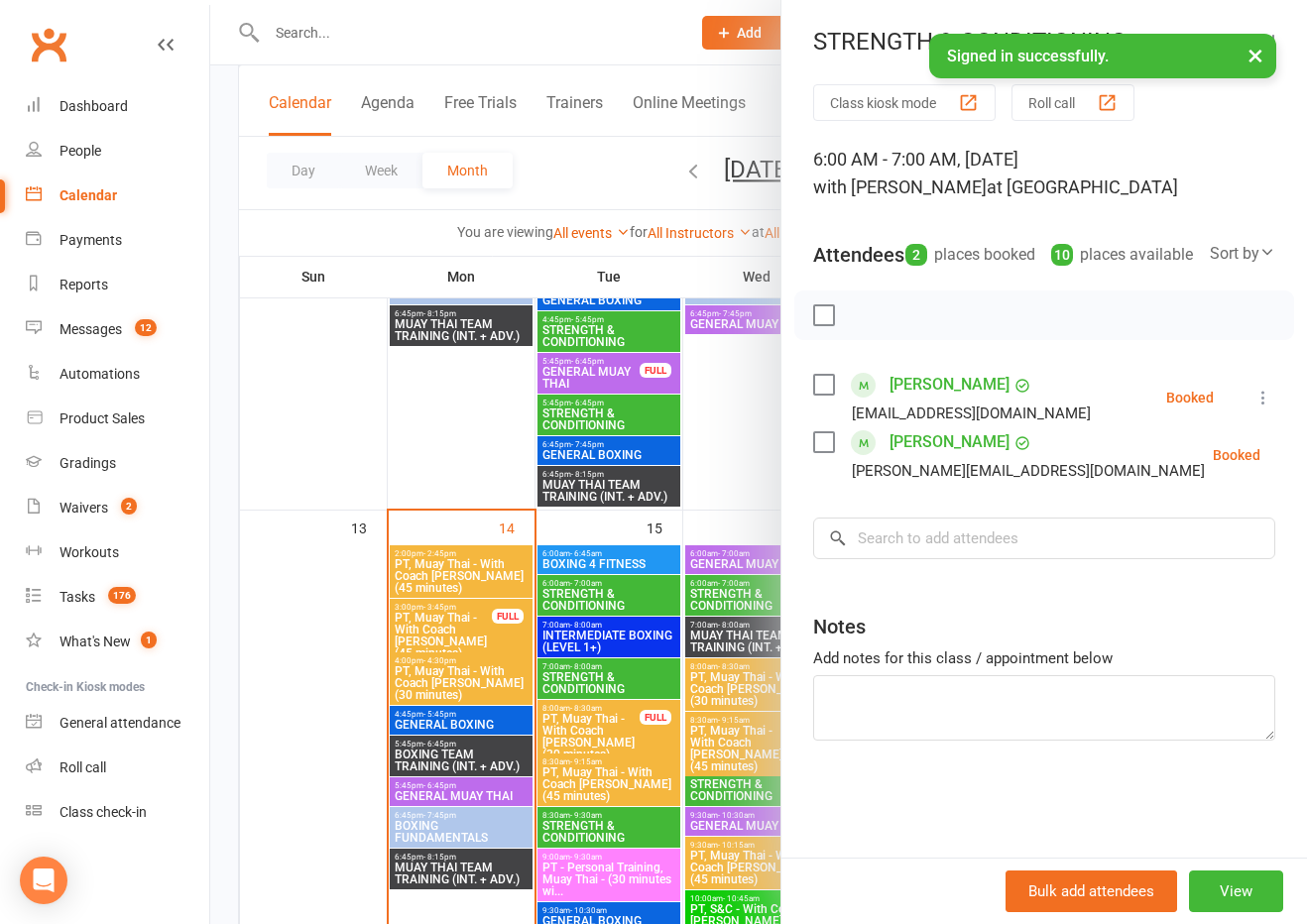 click at bounding box center [759, 462] 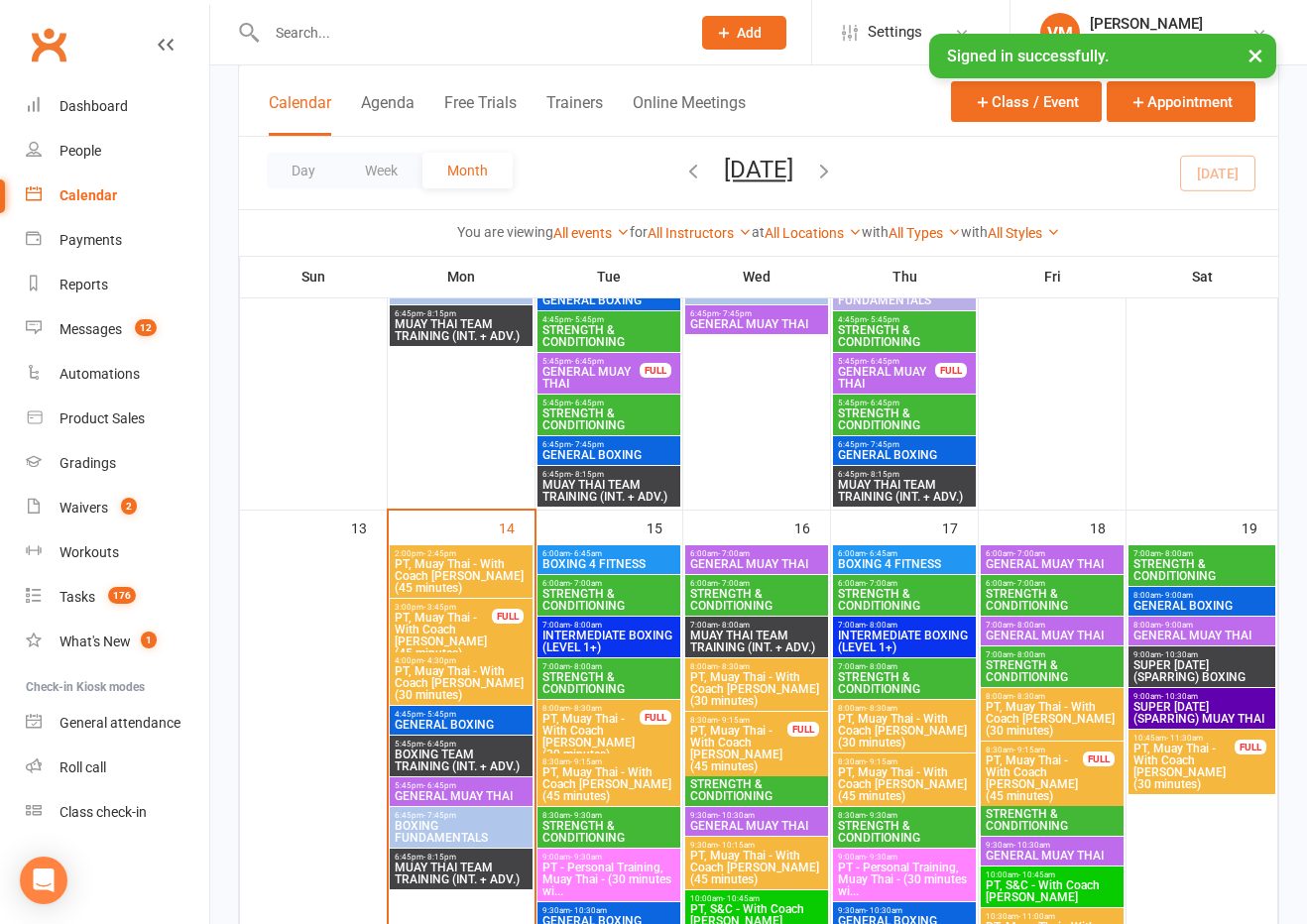 click on "STRENGTH & CONDITIONING" at bounding box center (1052, 671) 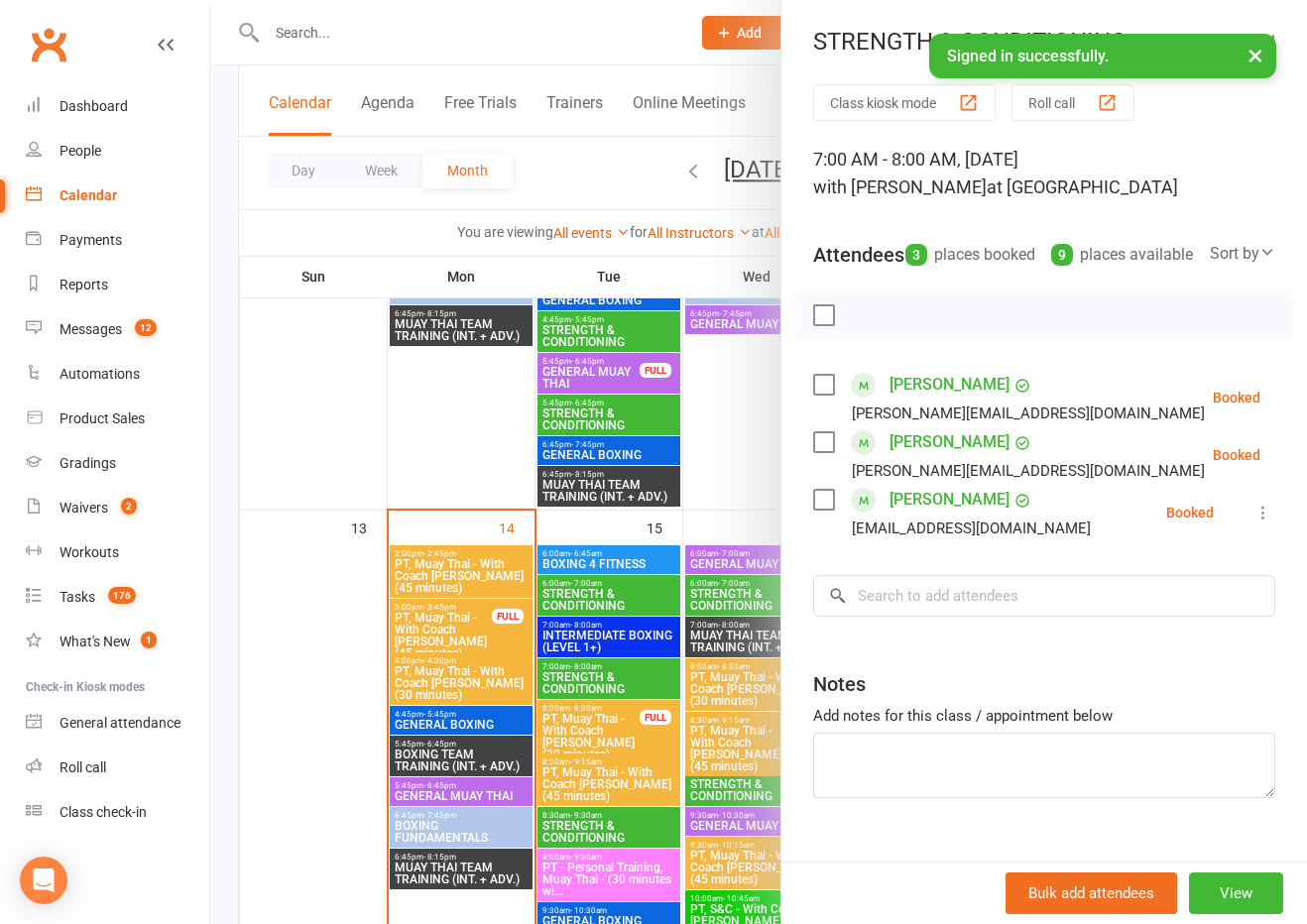 click at bounding box center [759, 462] 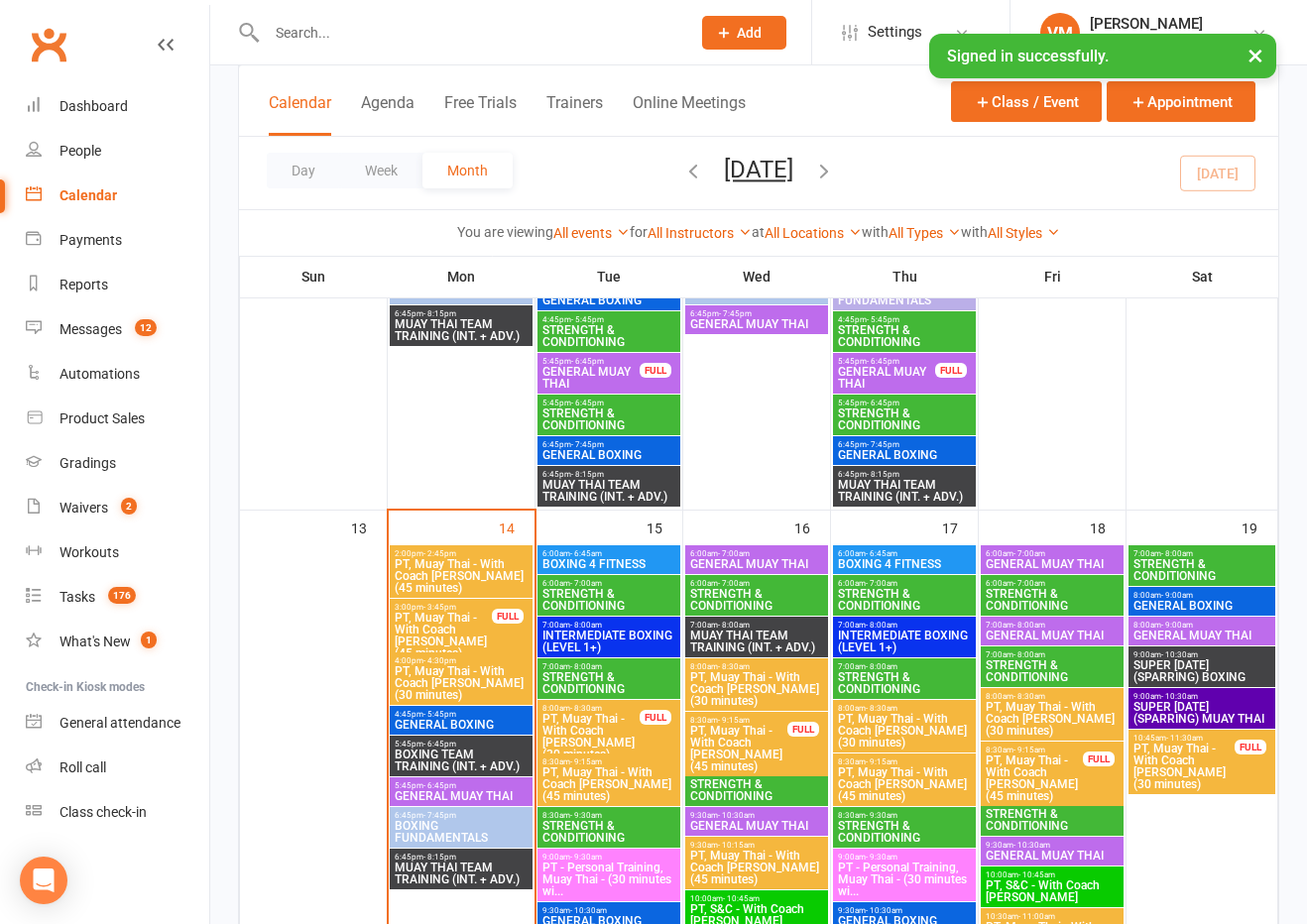 click on "- 7:00am" at bounding box center [1029, 583] 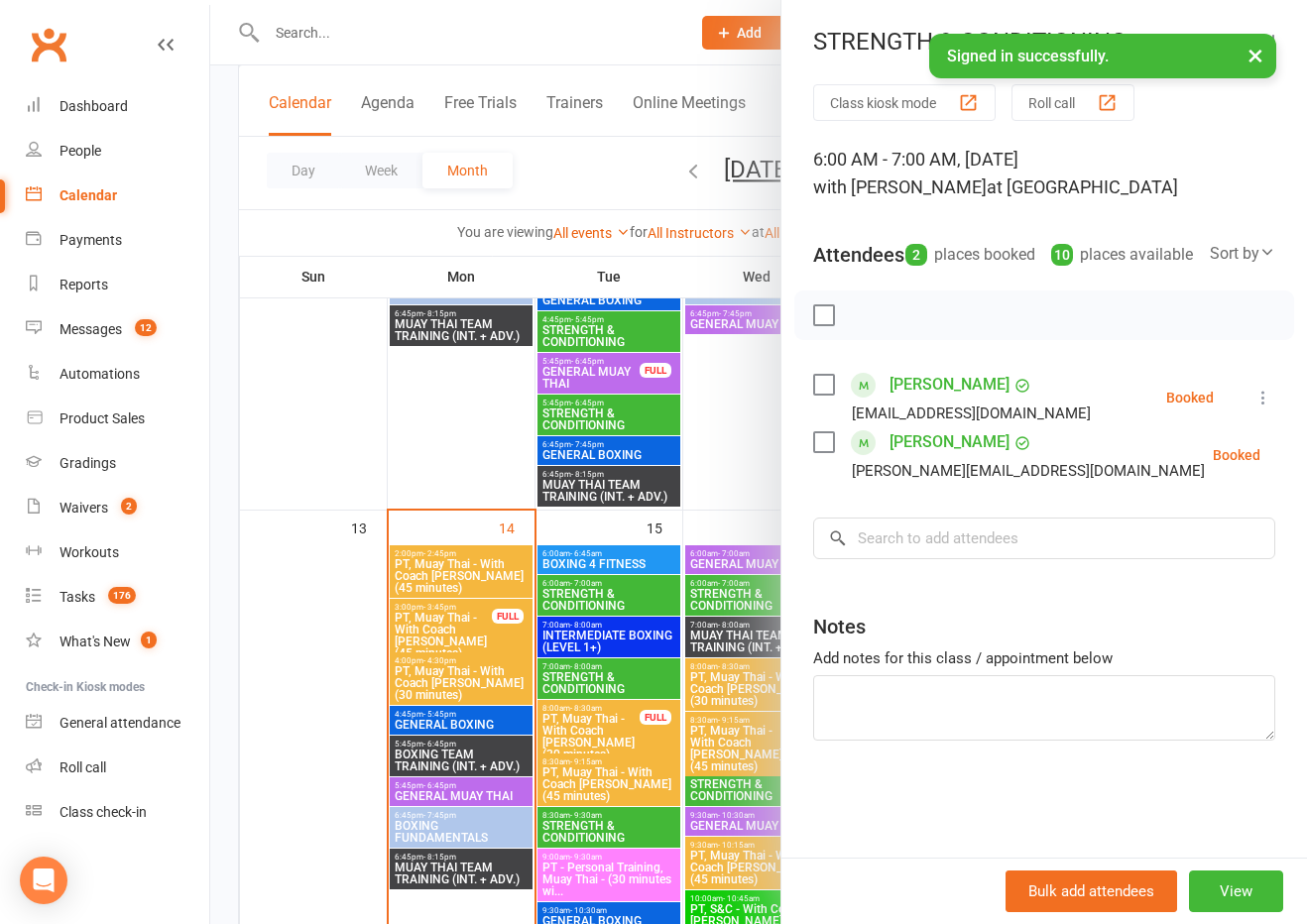 click at bounding box center (759, 462) 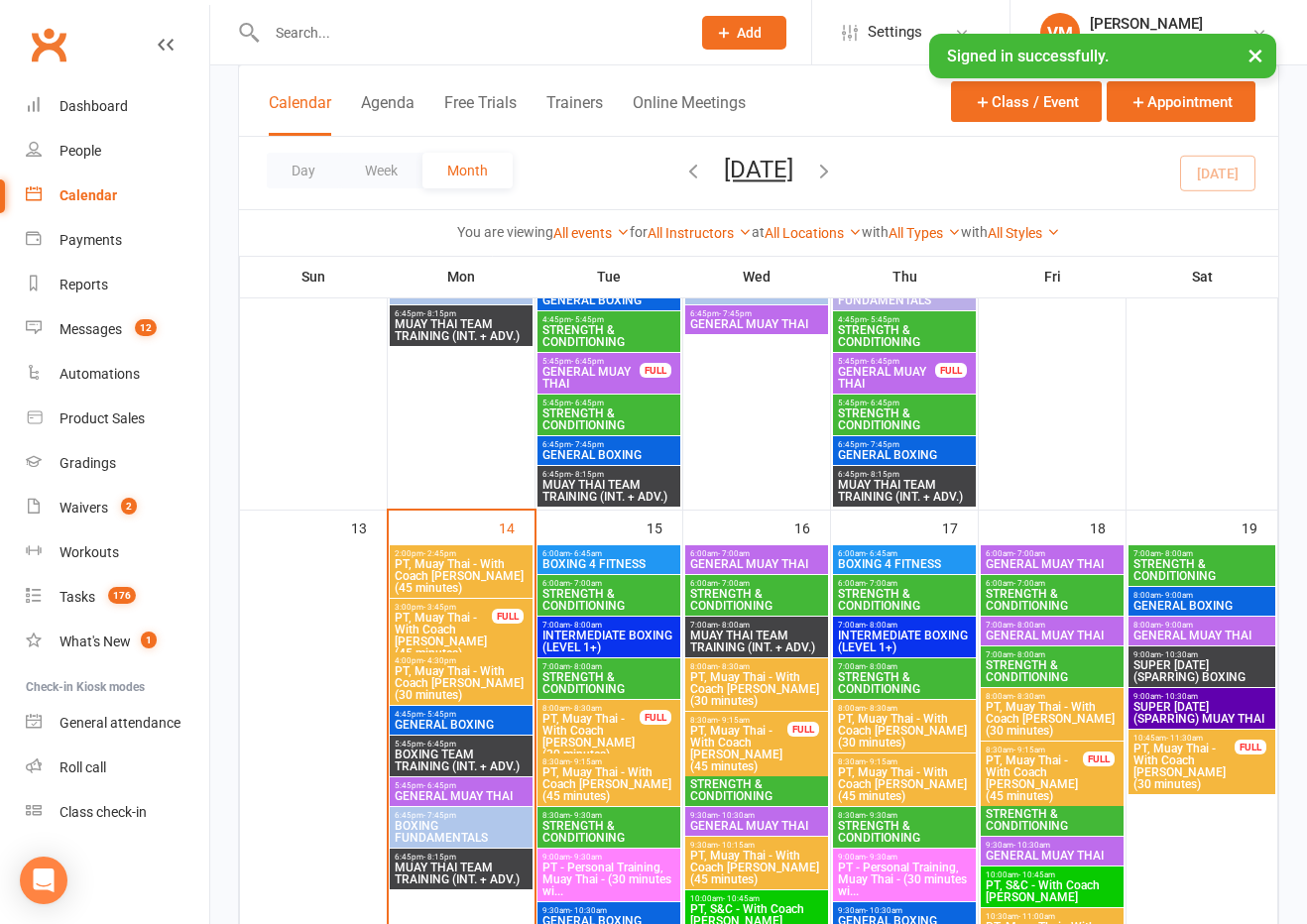click on "7:00am  - 8:00am STRENGTH & CONDITIONING" at bounding box center (1202, 565) 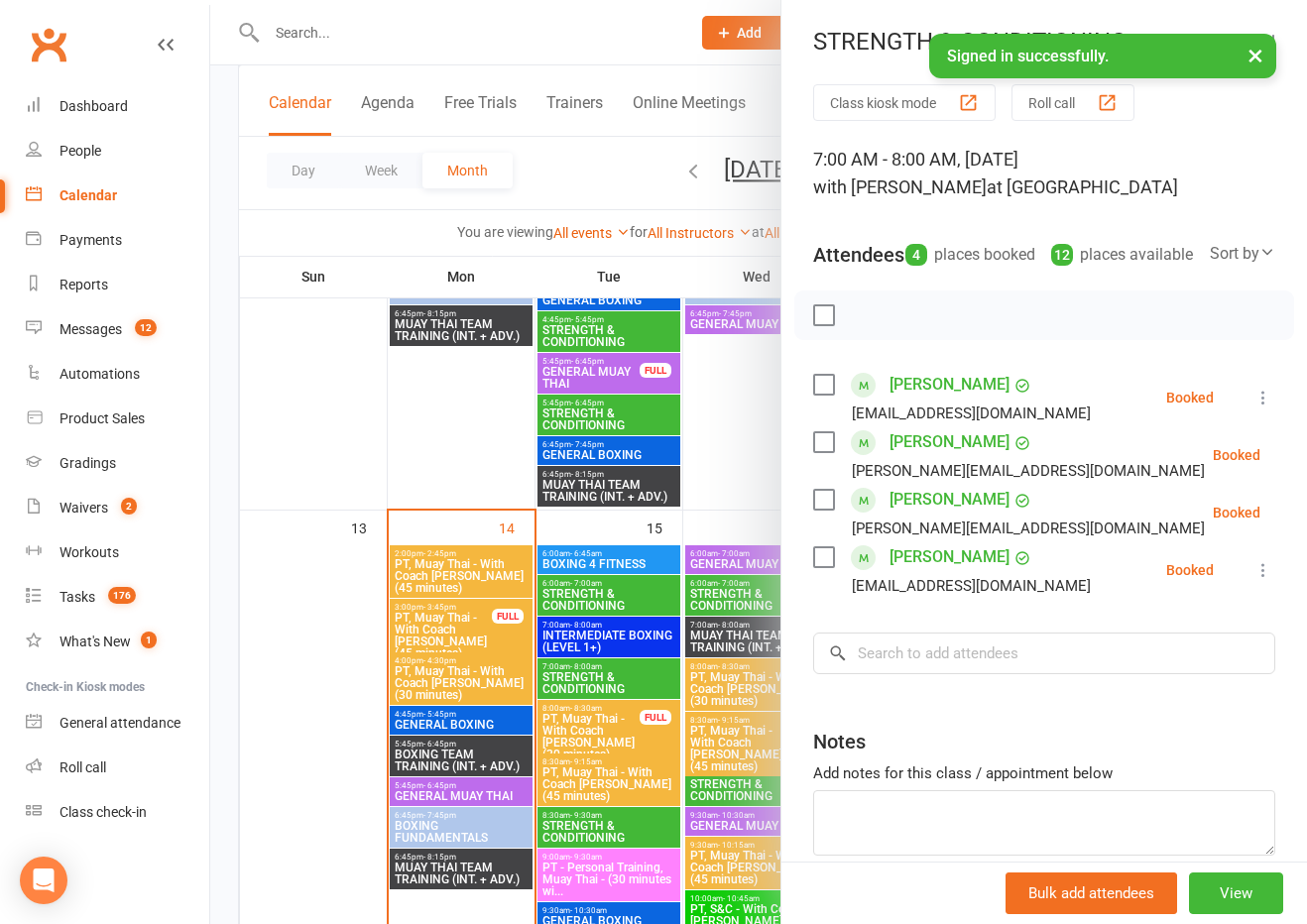 click at bounding box center (759, 462) 